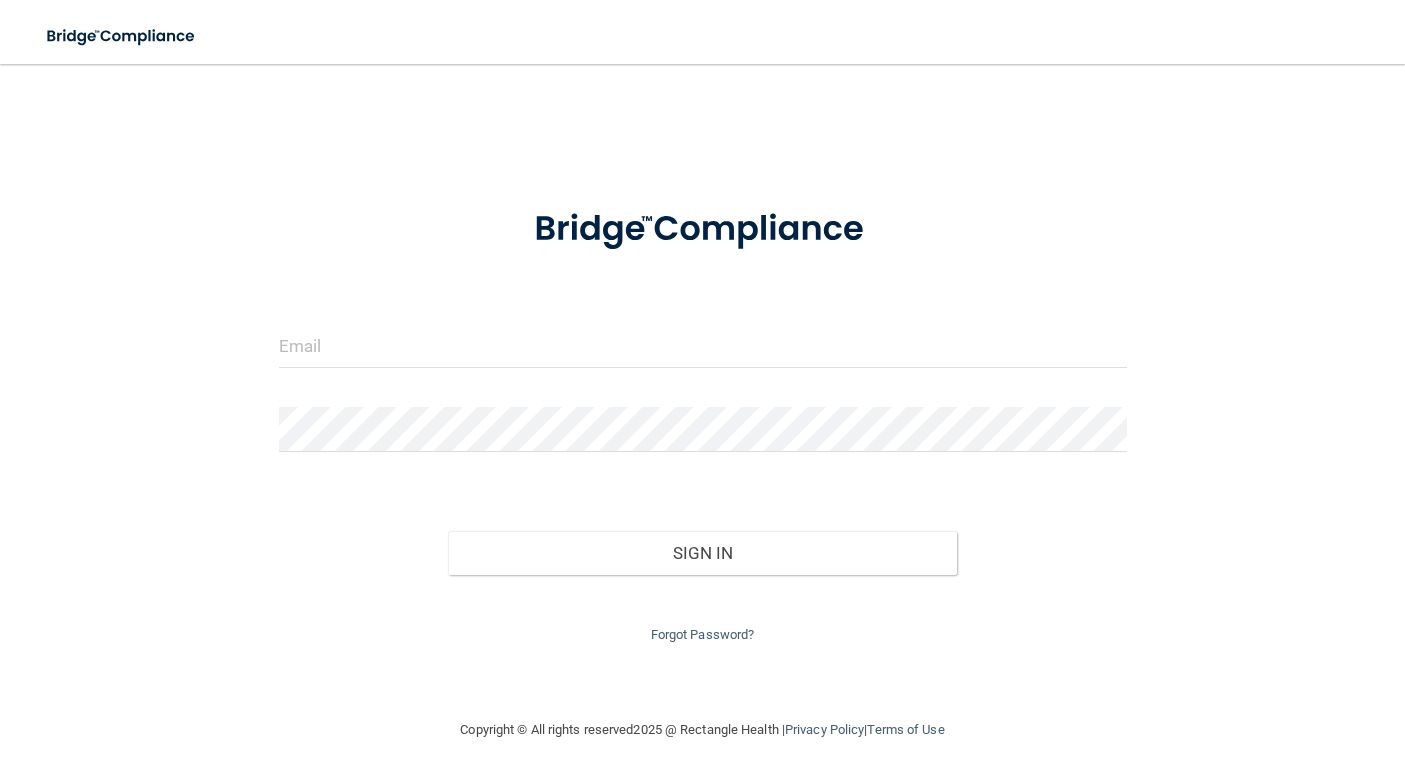 scroll, scrollTop: 0, scrollLeft: 0, axis: both 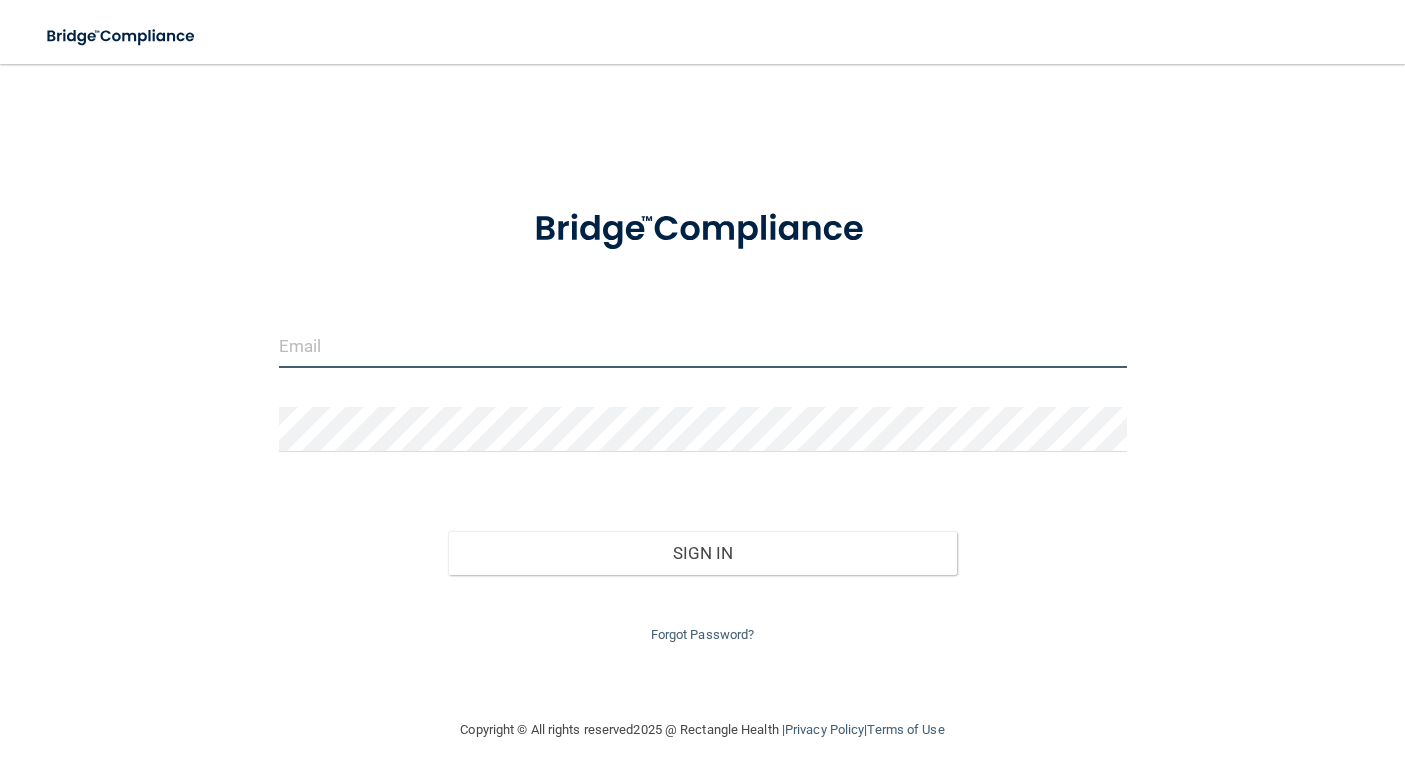 type on "[EMAIL]" 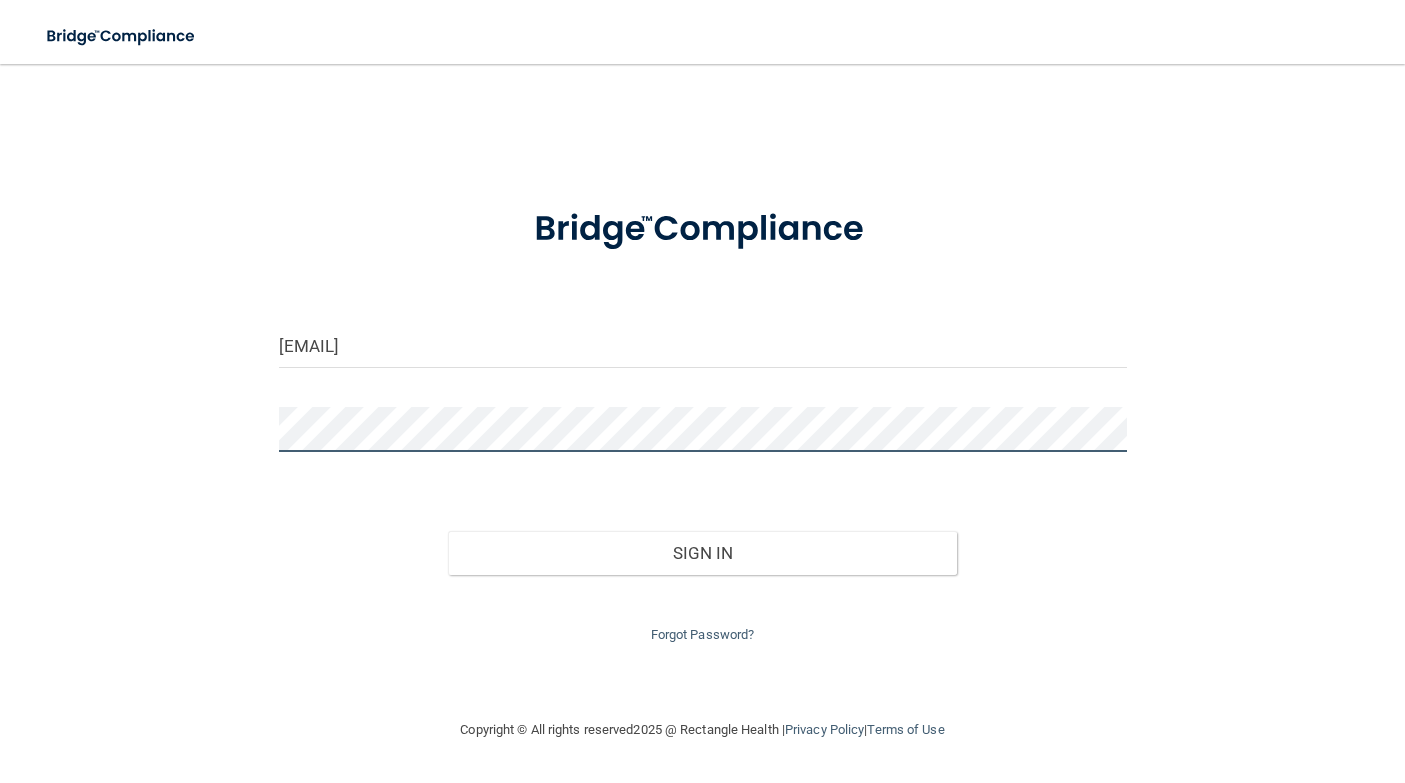 click on "Sign In" at bounding box center (702, 553) 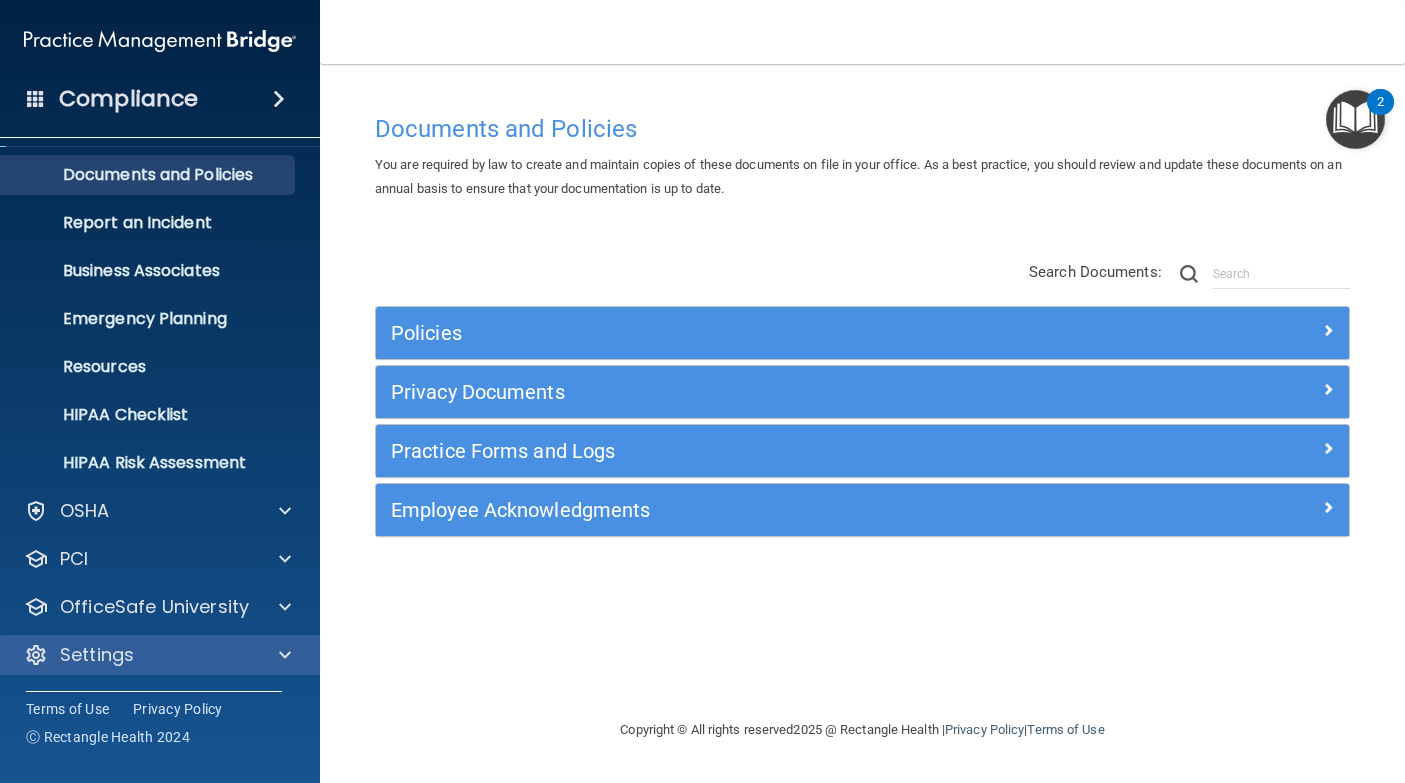 scroll, scrollTop: 47, scrollLeft: 0, axis: vertical 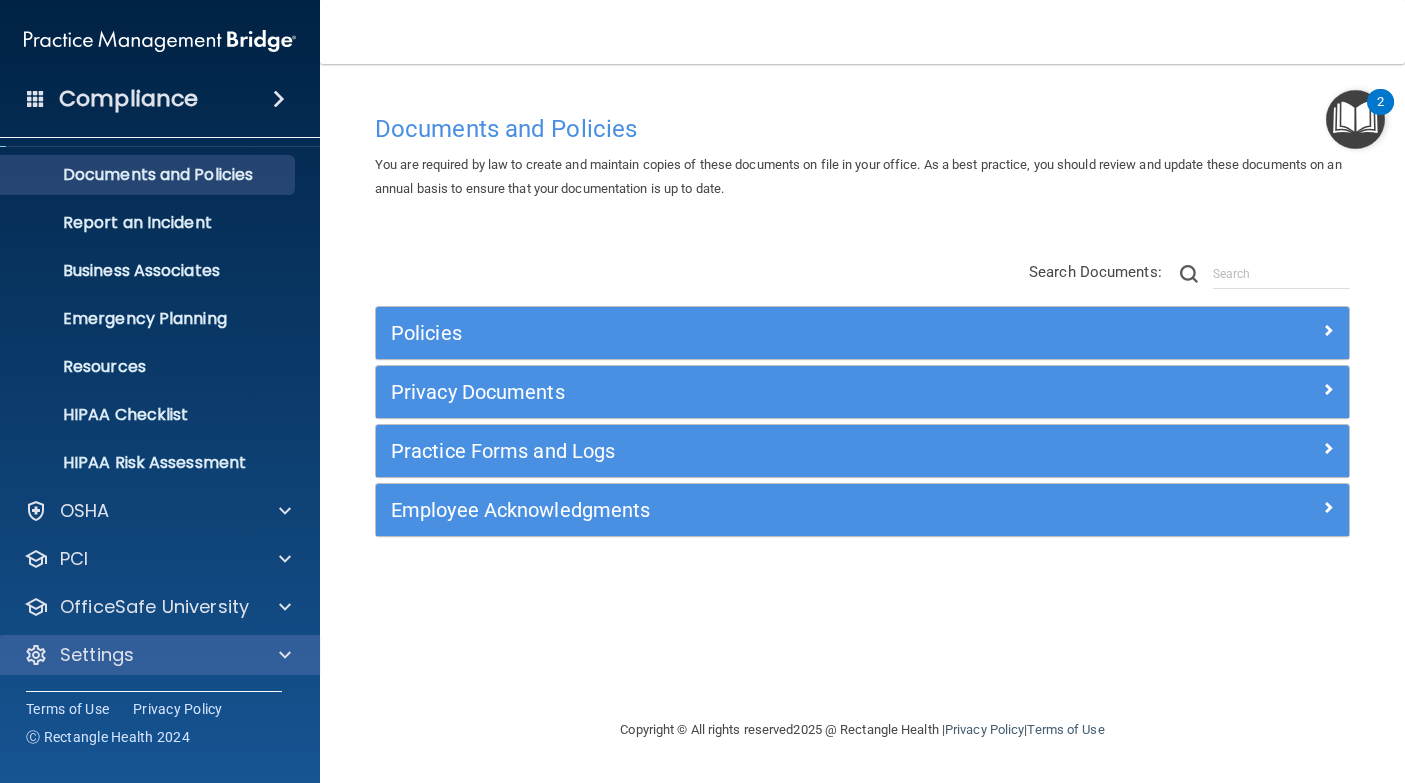 click on "Settings" at bounding box center [133, 655] 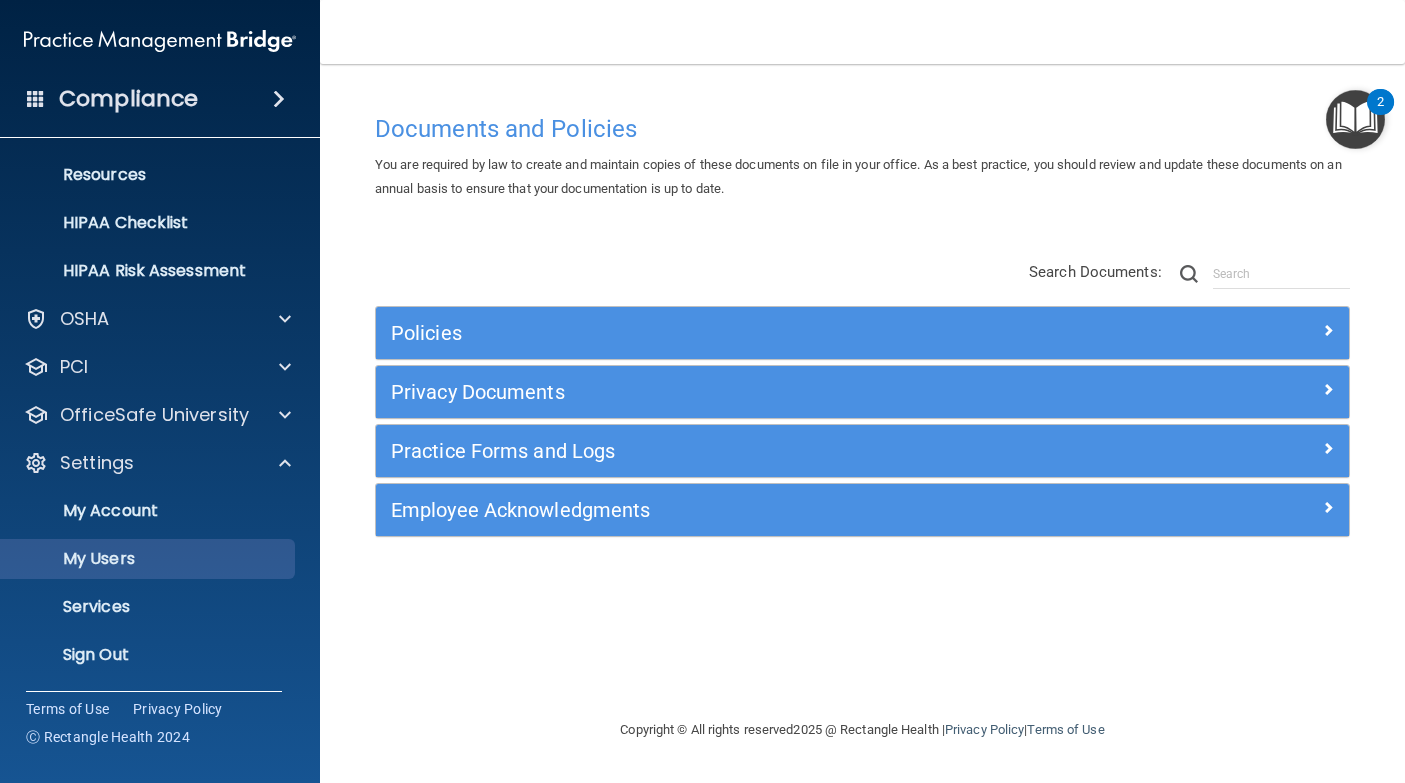 scroll, scrollTop: 239, scrollLeft: 0, axis: vertical 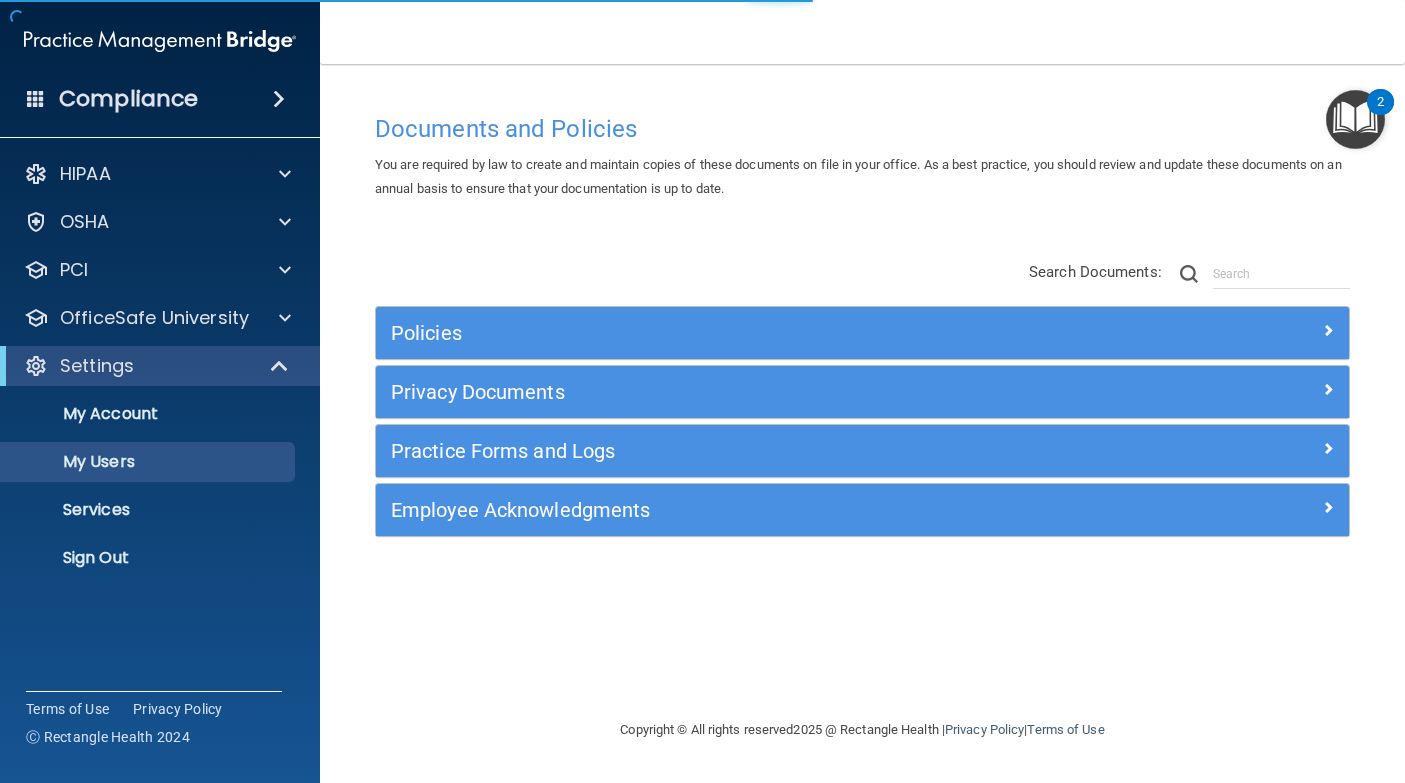select on "20" 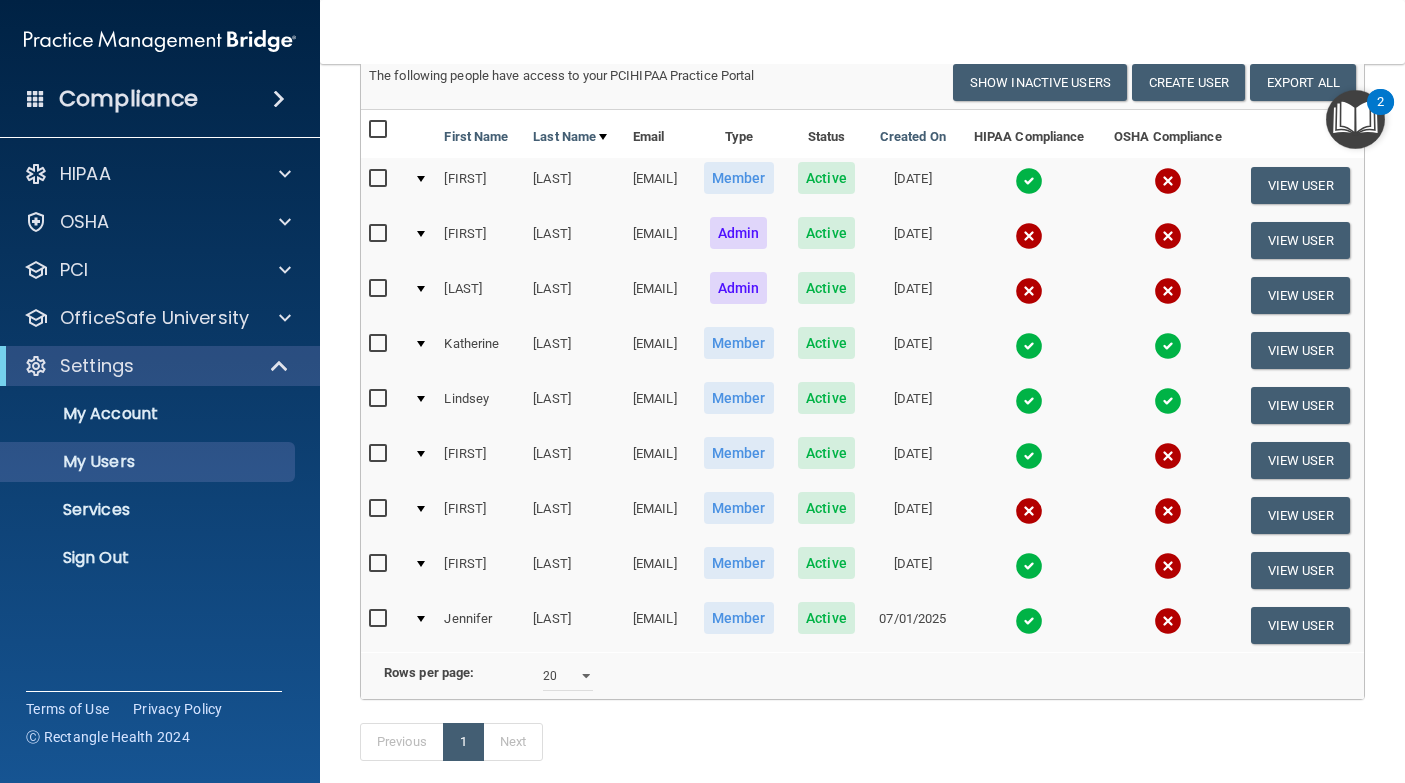 scroll, scrollTop: 190, scrollLeft: 0, axis: vertical 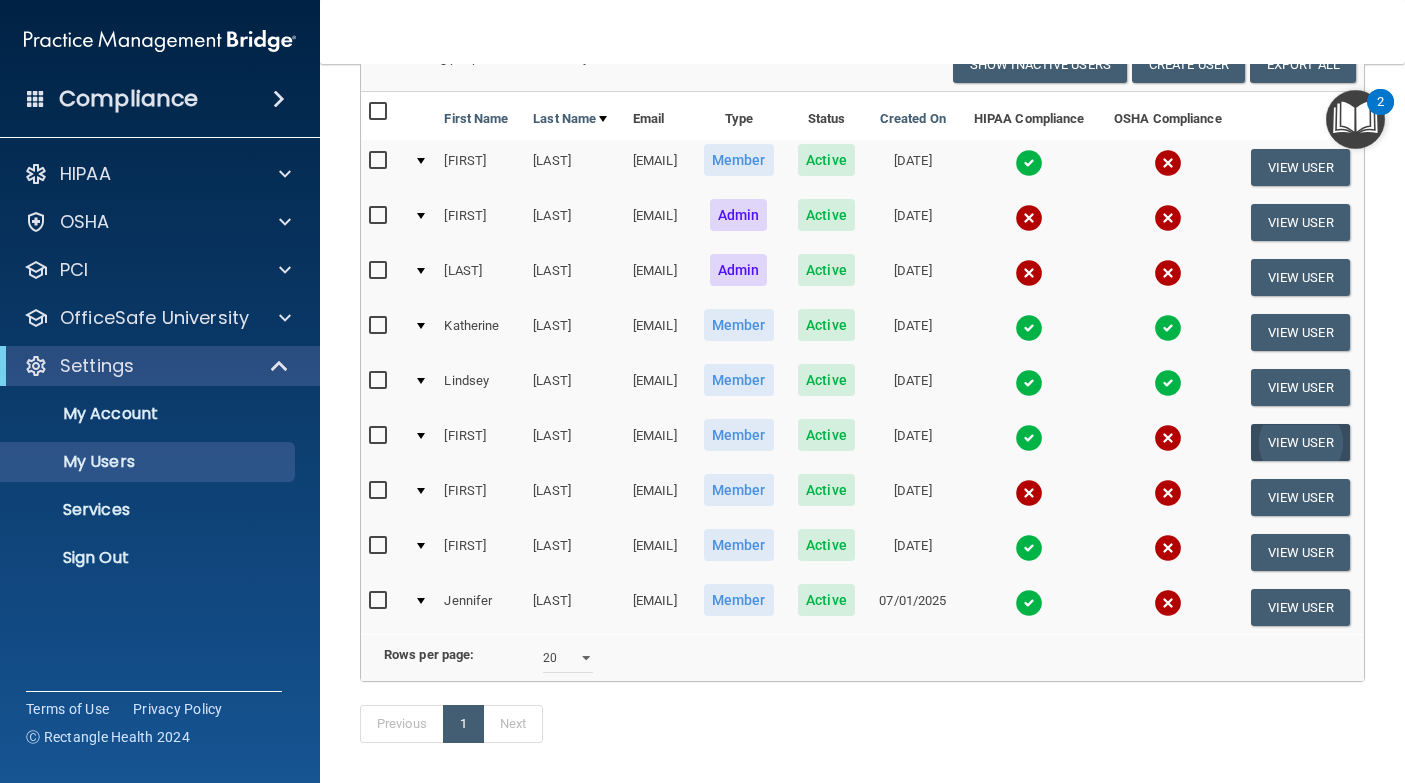 click on "View User" at bounding box center (1300, 442) 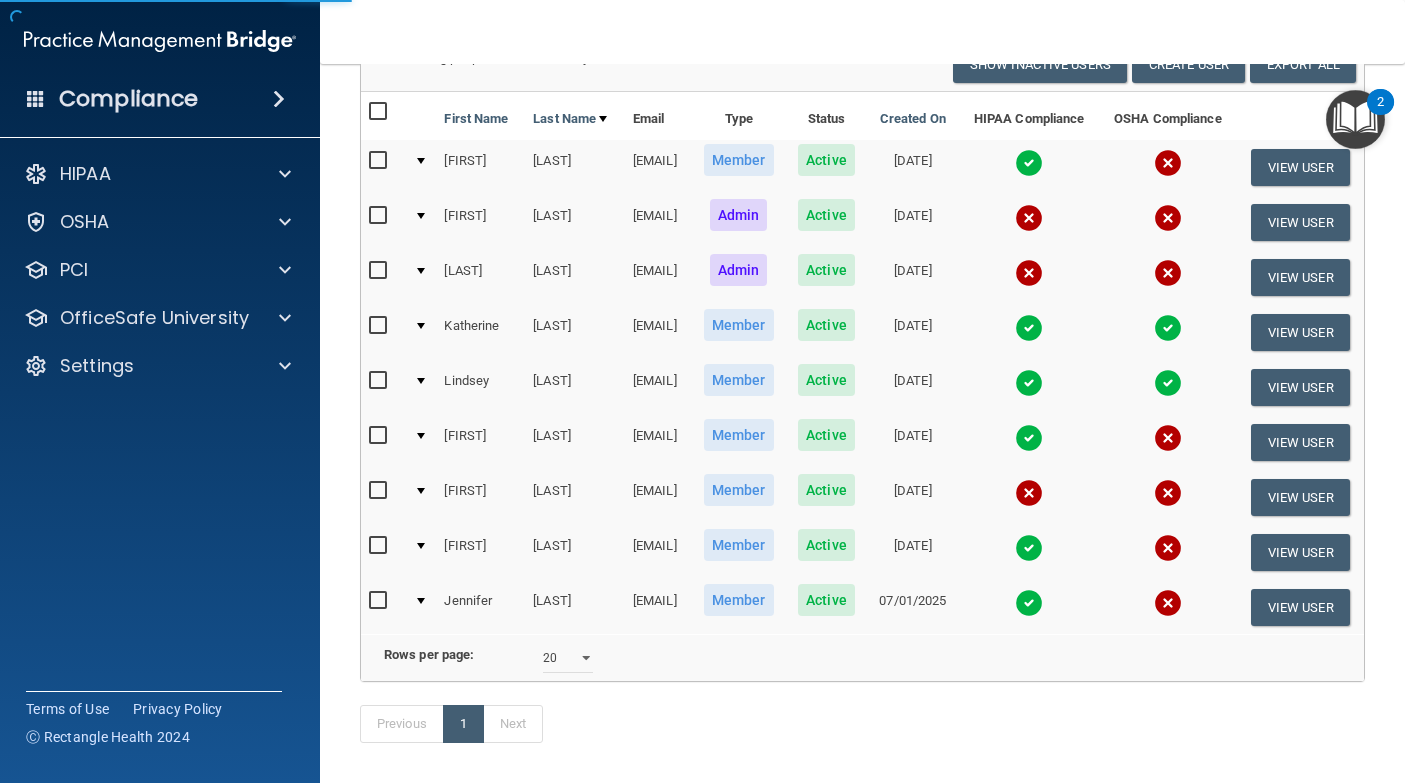 scroll, scrollTop: 0, scrollLeft: 0, axis: both 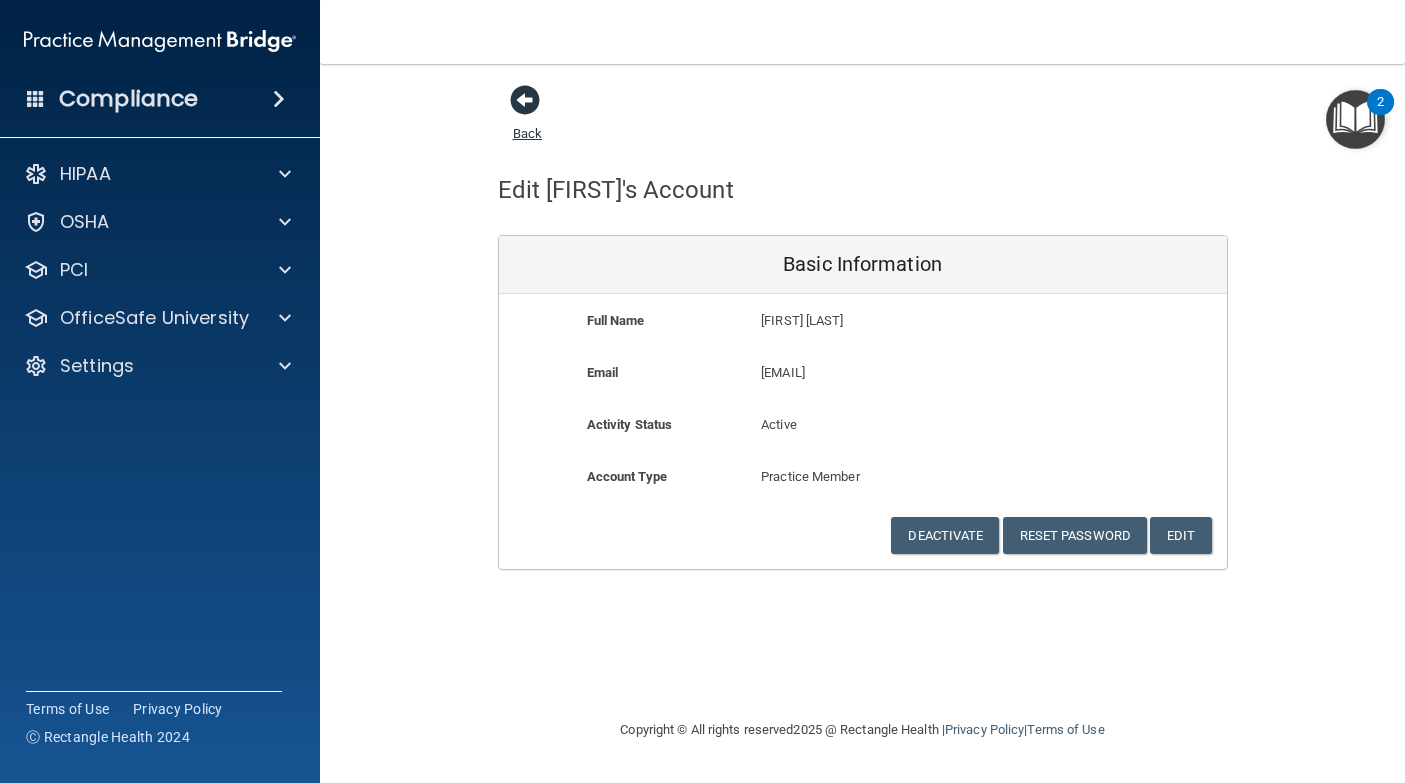 click at bounding box center [525, 100] 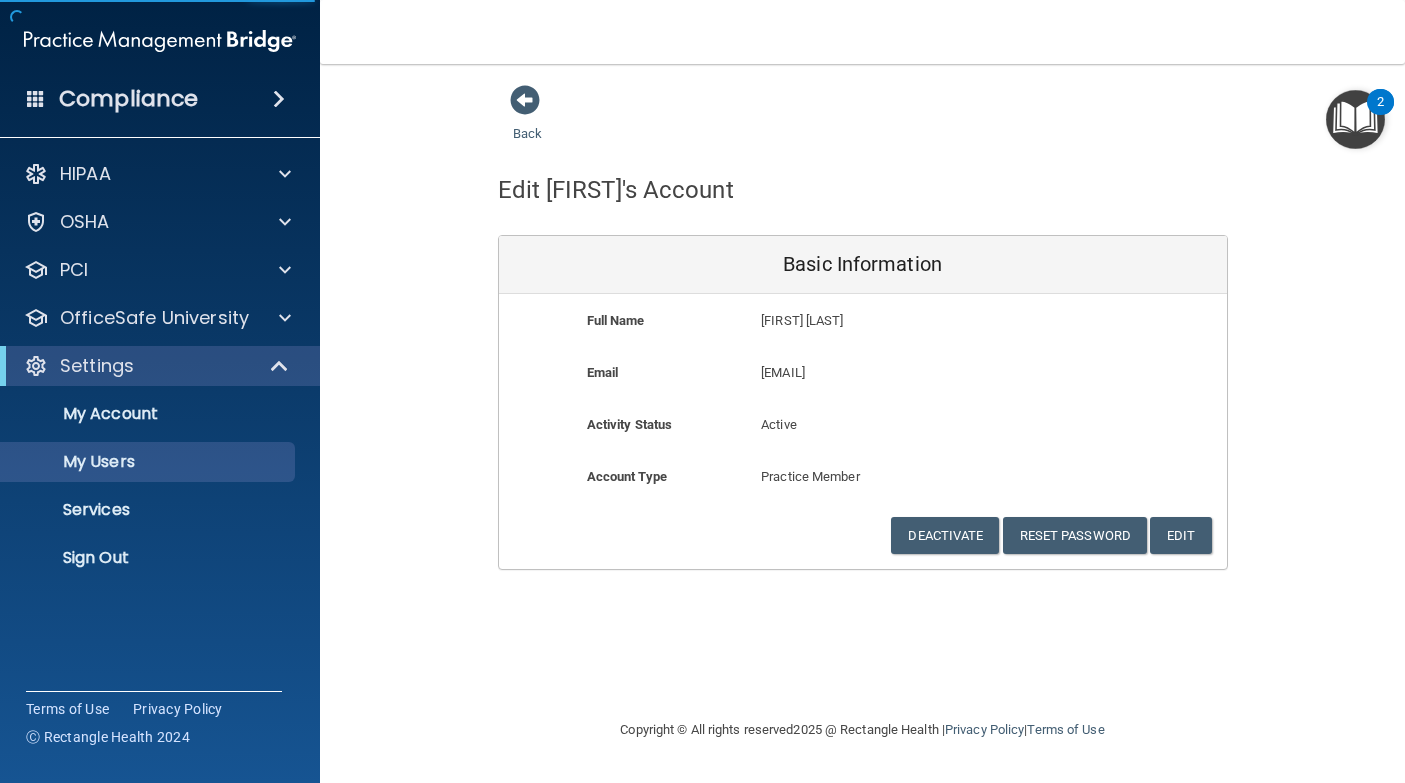 select on "20" 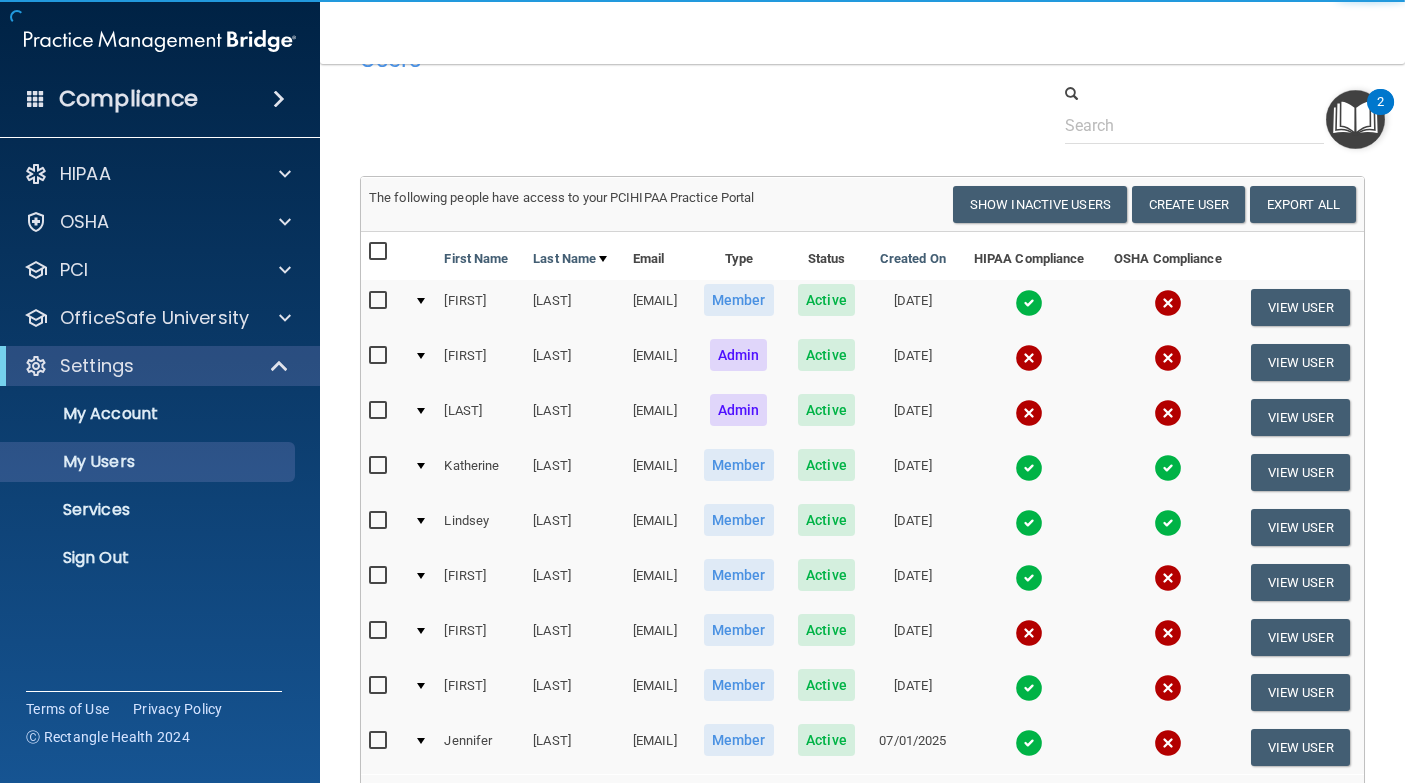 scroll, scrollTop: 54, scrollLeft: 0, axis: vertical 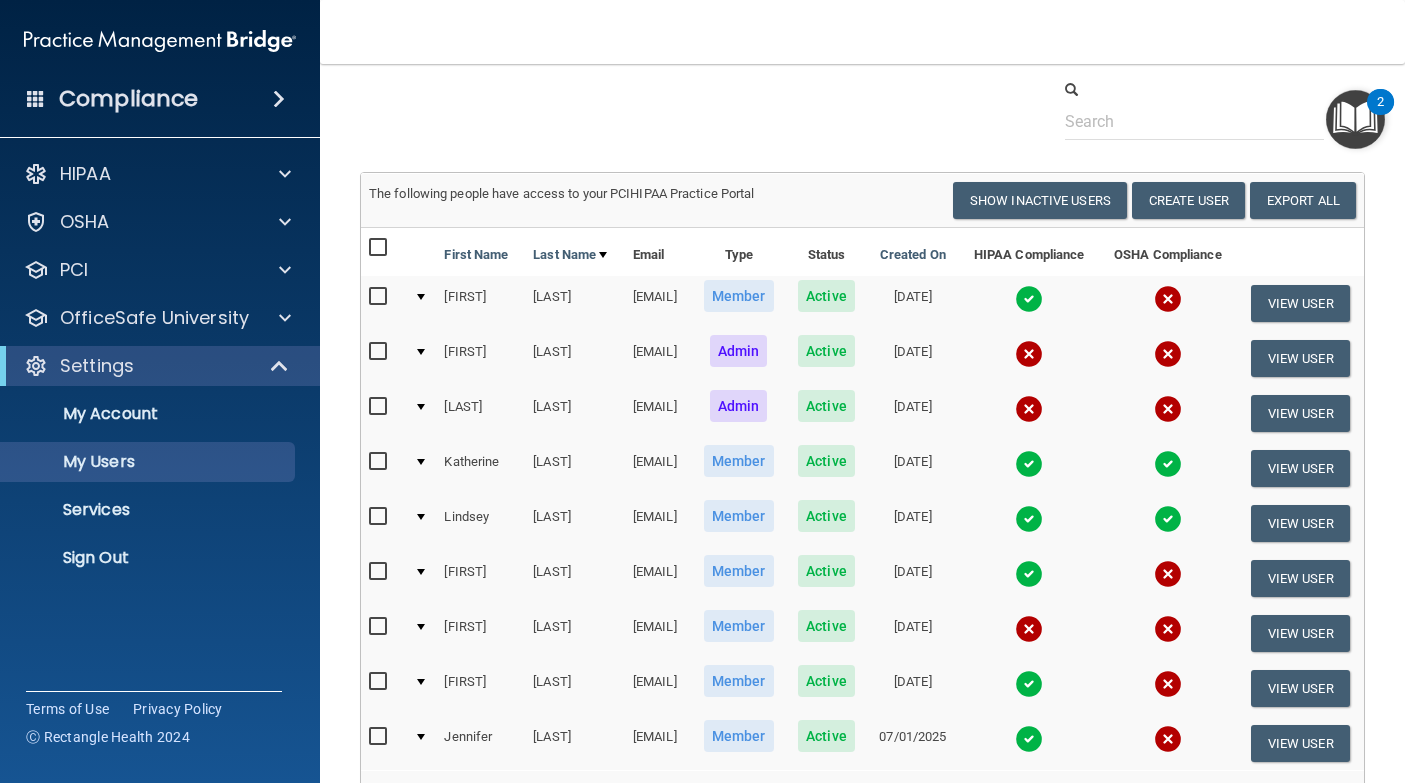 click at bounding box center (380, 572) 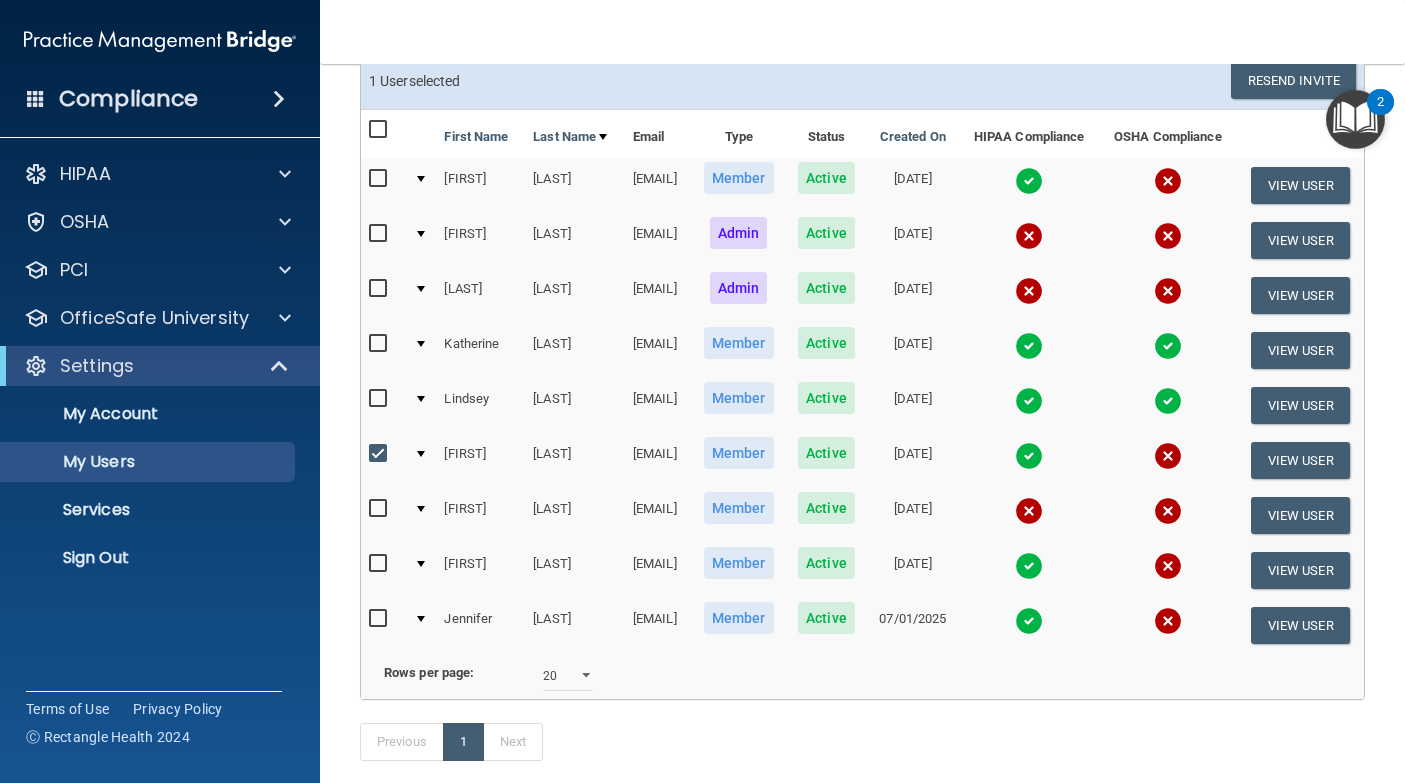 scroll, scrollTop: 164, scrollLeft: 0, axis: vertical 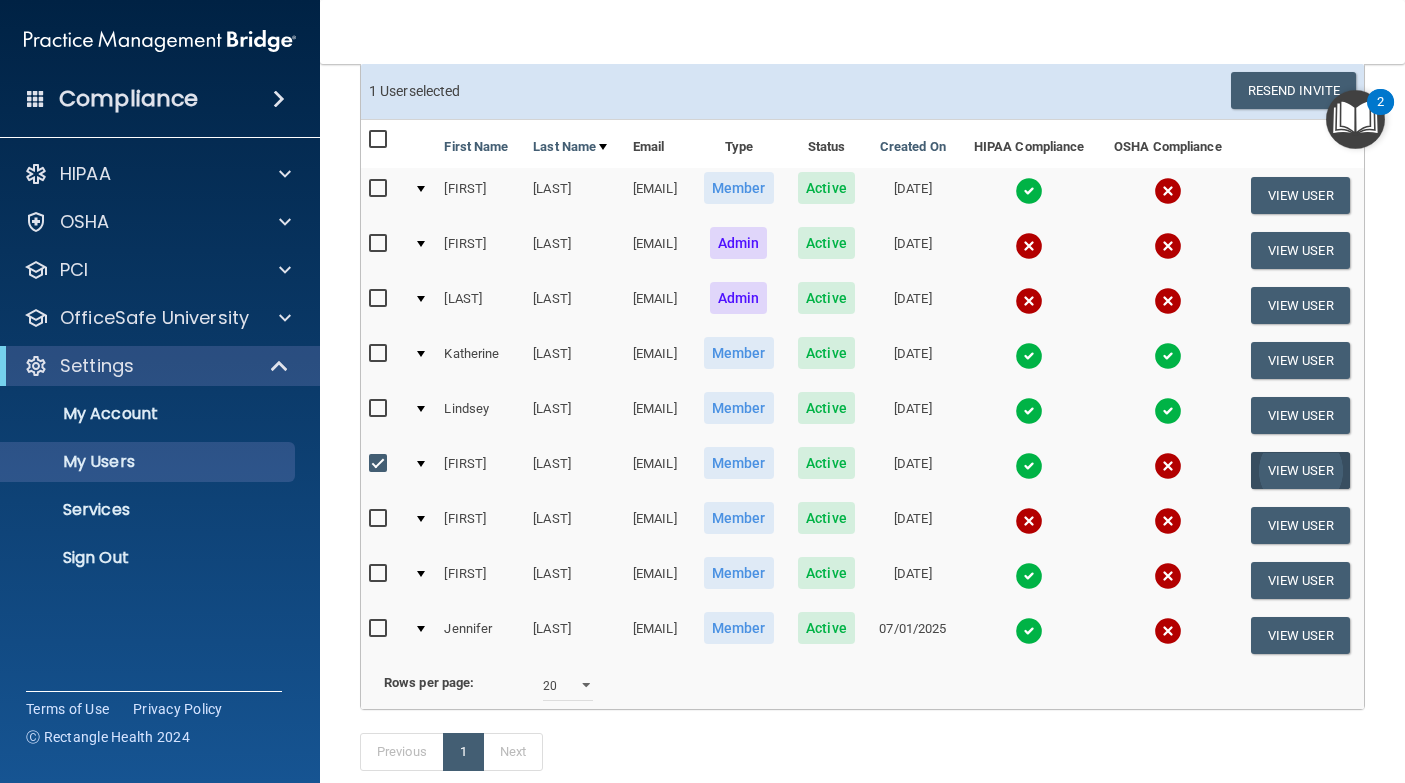 click on "View User" at bounding box center (1300, 470) 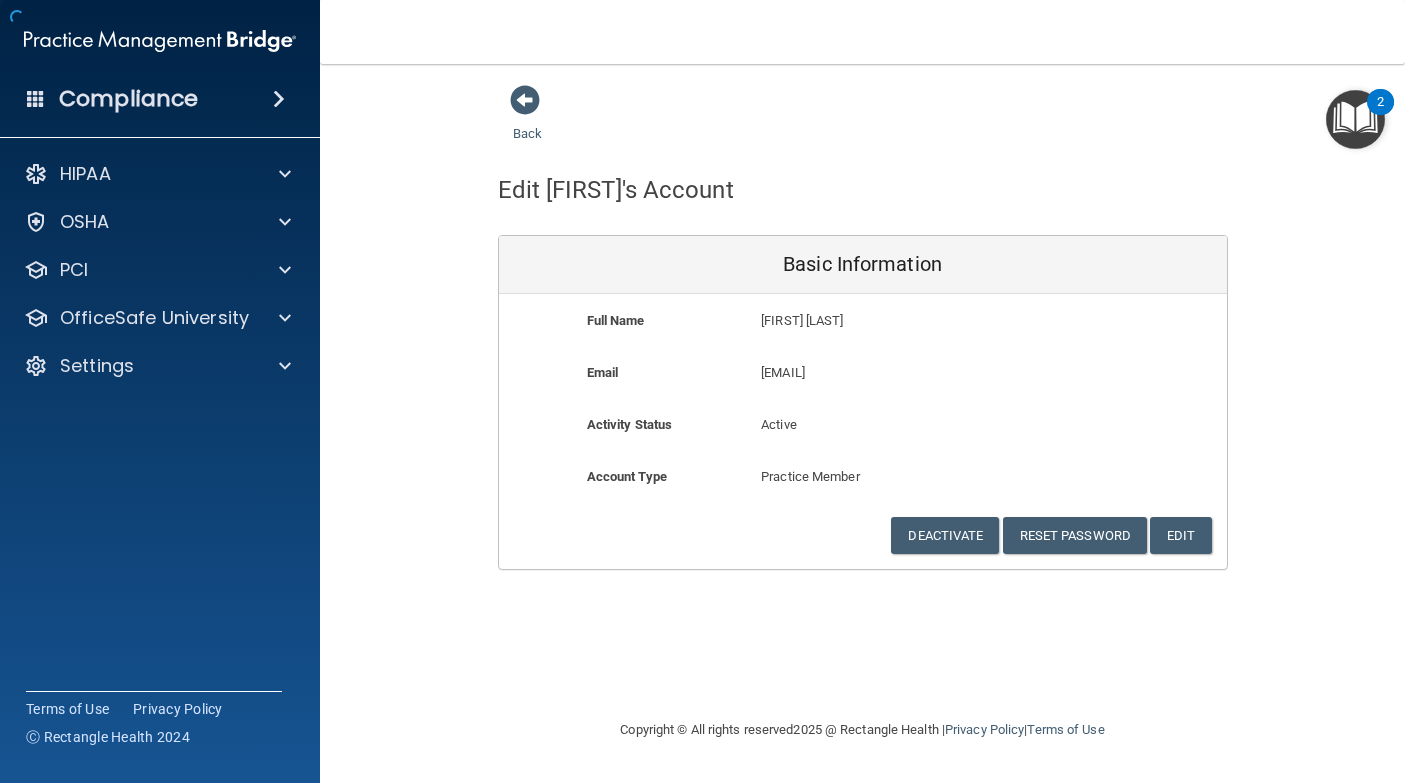 scroll, scrollTop: 0, scrollLeft: 0, axis: both 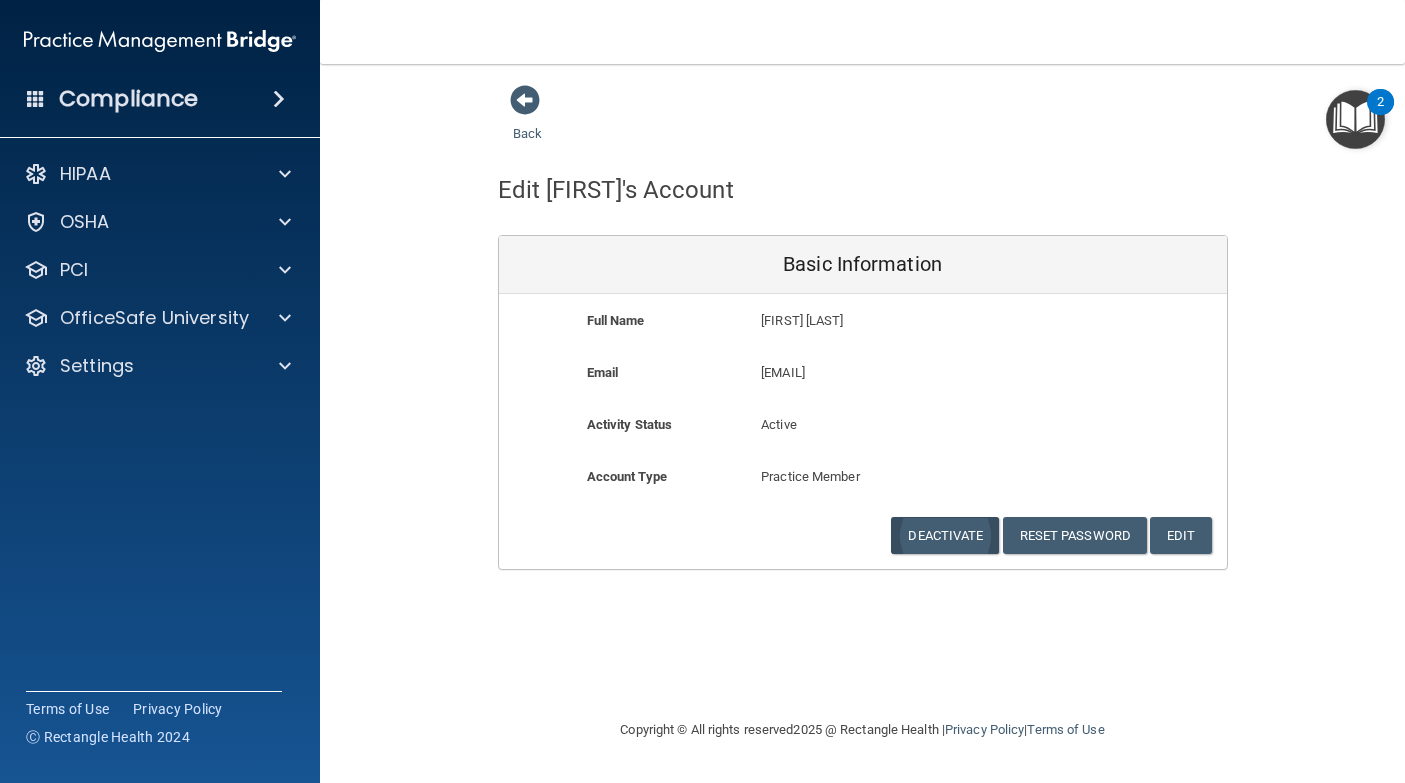 click on "Deactivate" at bounding box center (945, 535) 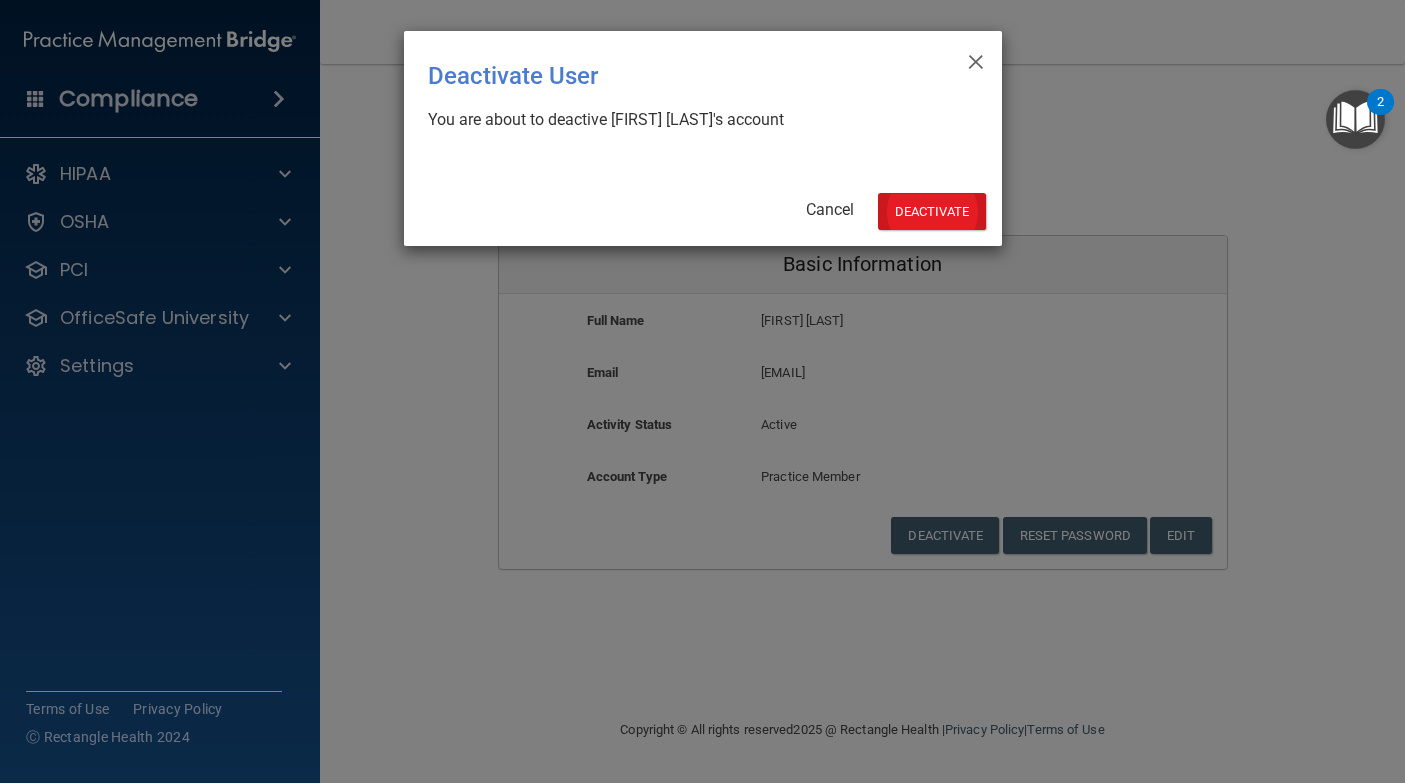 click on "Deactivate" at bounding box center [932, 211] 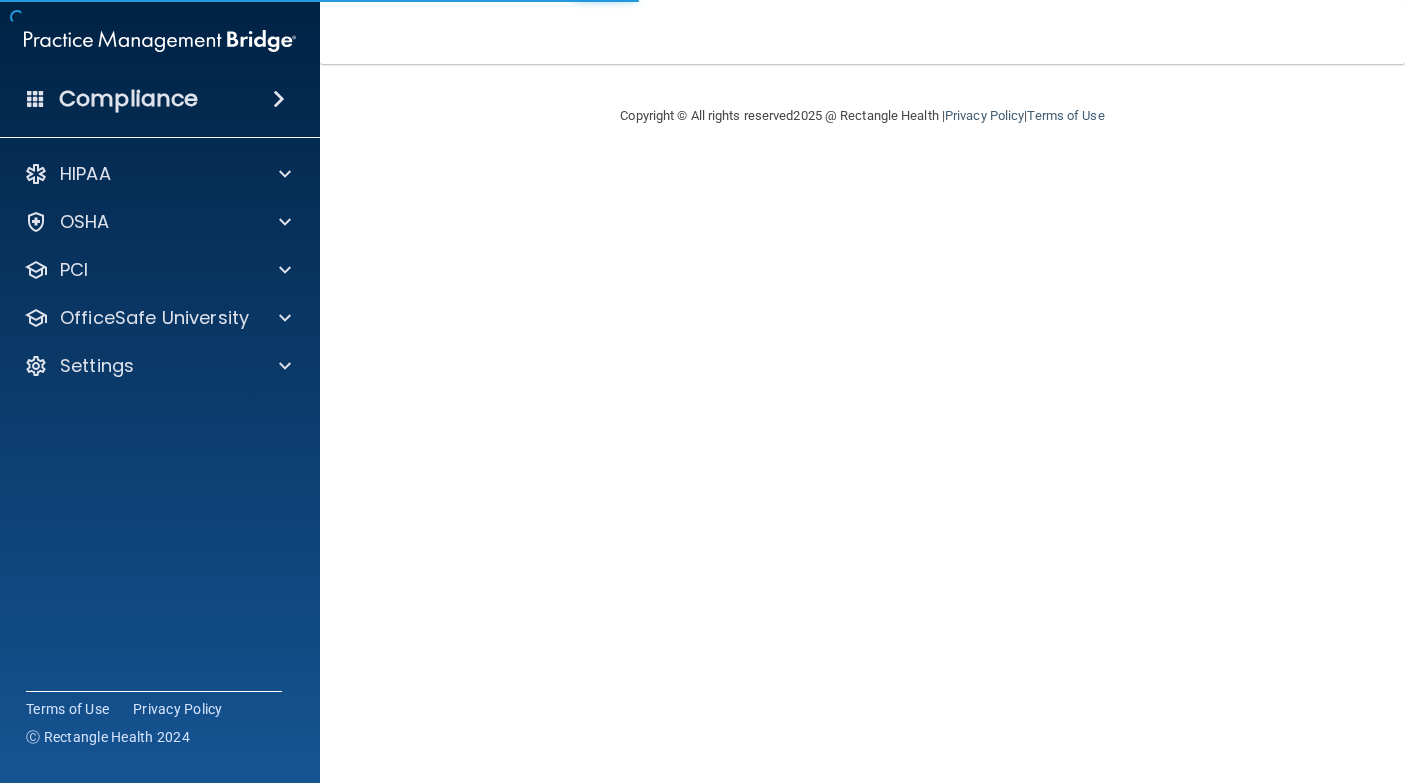 scroll, scrollTop: 0, scrollLeft: 0, axis: both 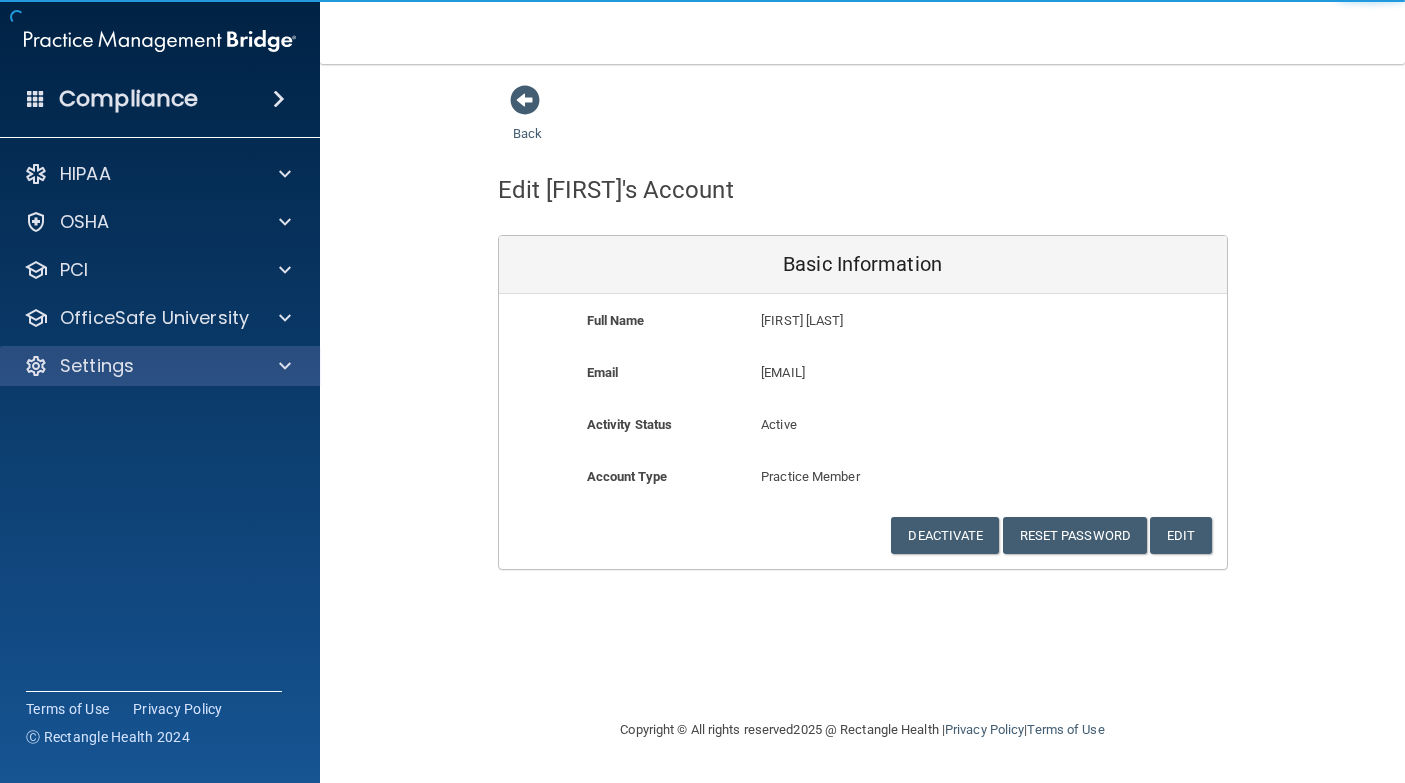 click on "Settings" at bounding box center [97, 366] 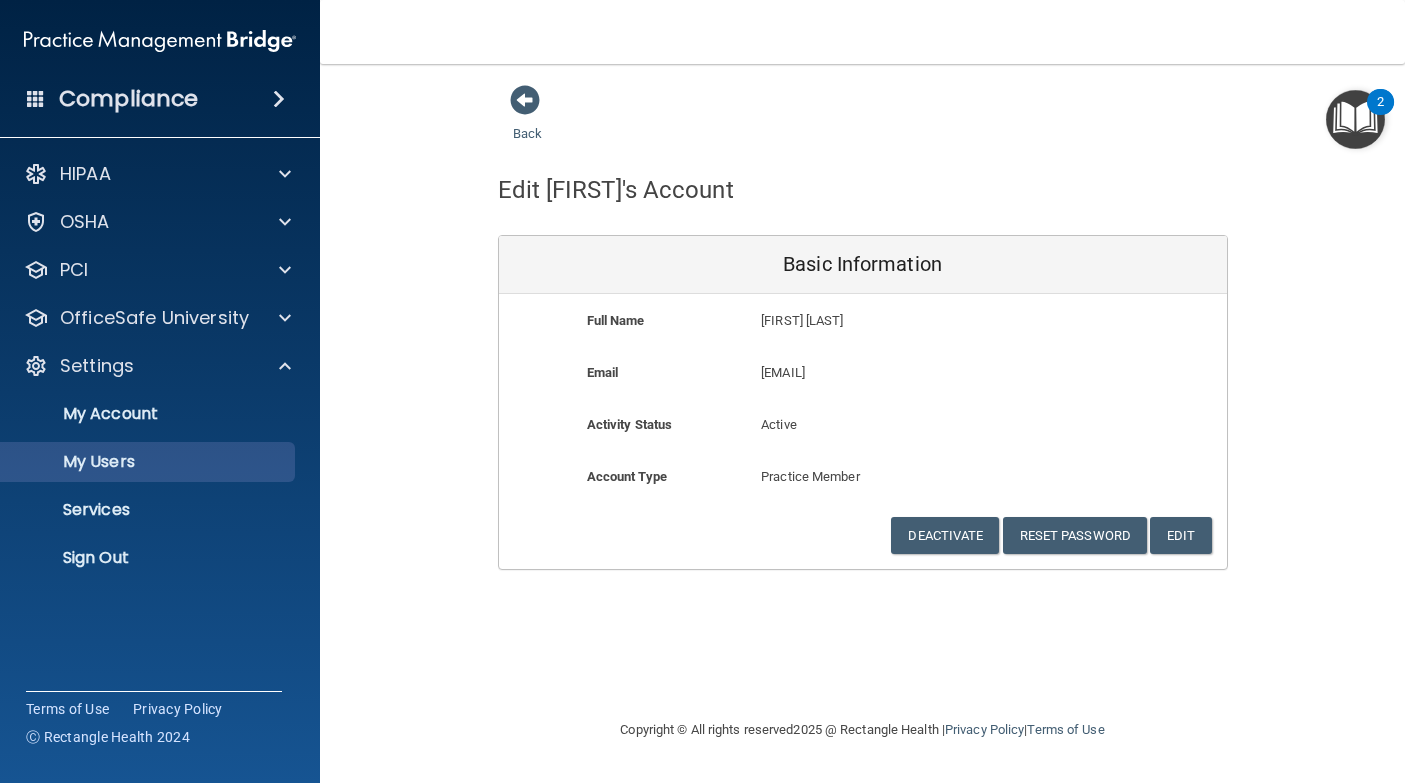 click on "My Users" at bounding box center (149, 462) 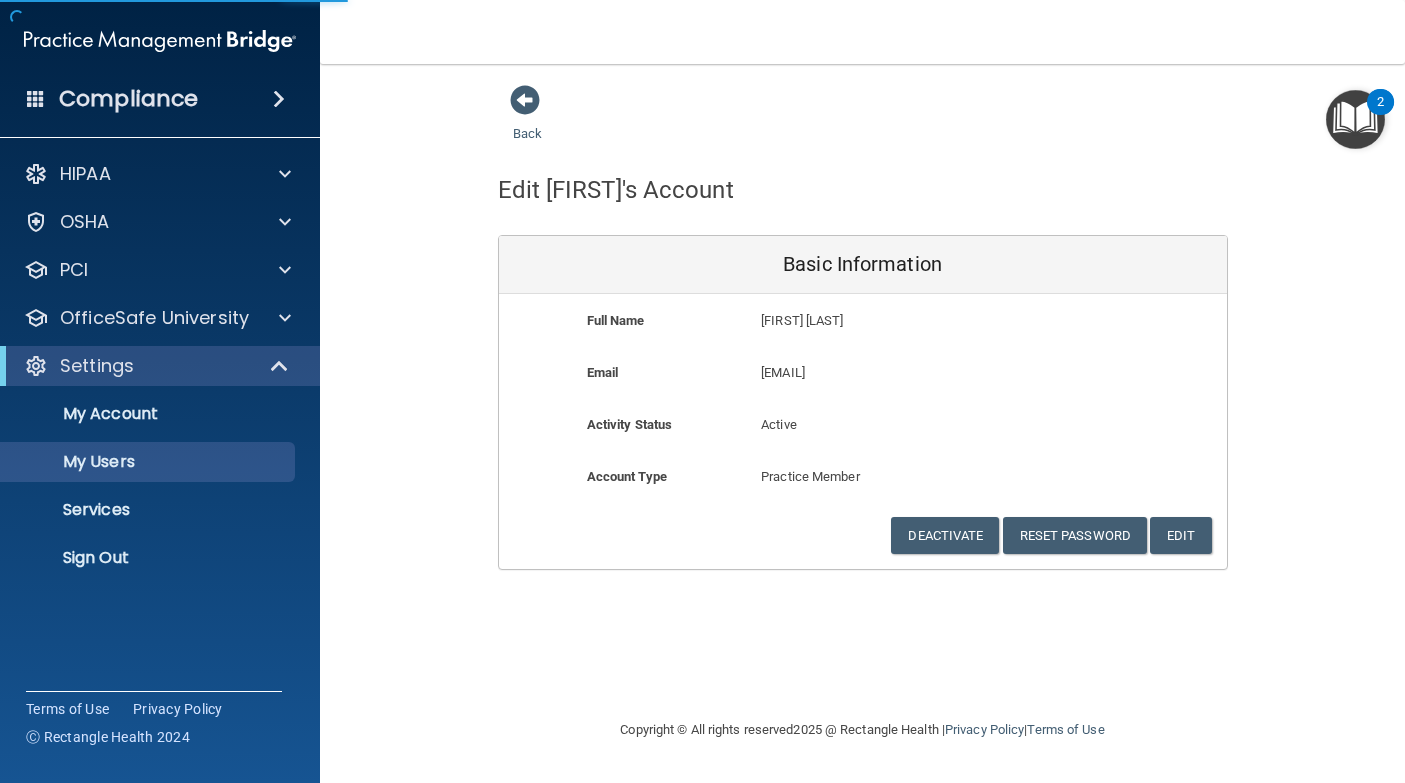 select on "20" 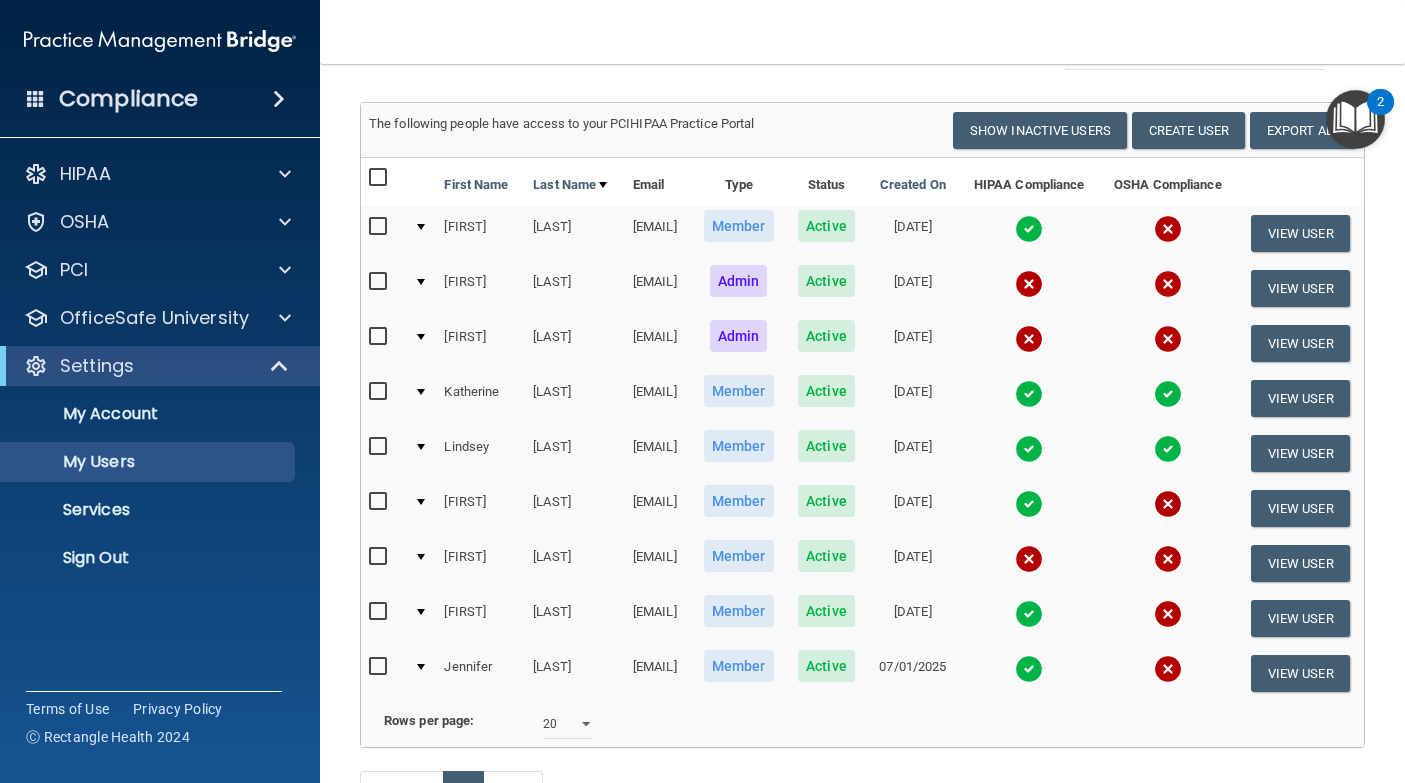 scroll, scrollTop: 158, scrollLeft: 0, axis: vertical 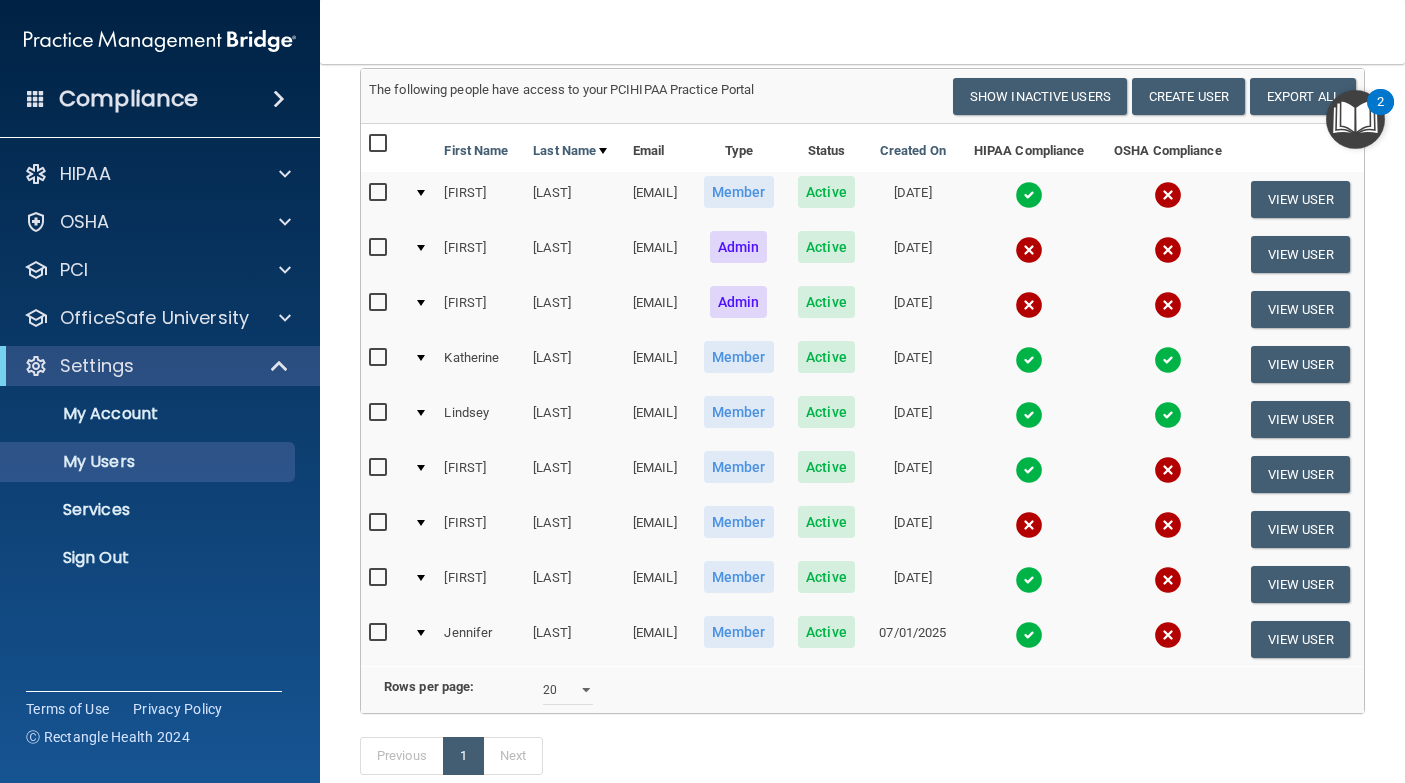 click at bounding box center [421, 468] 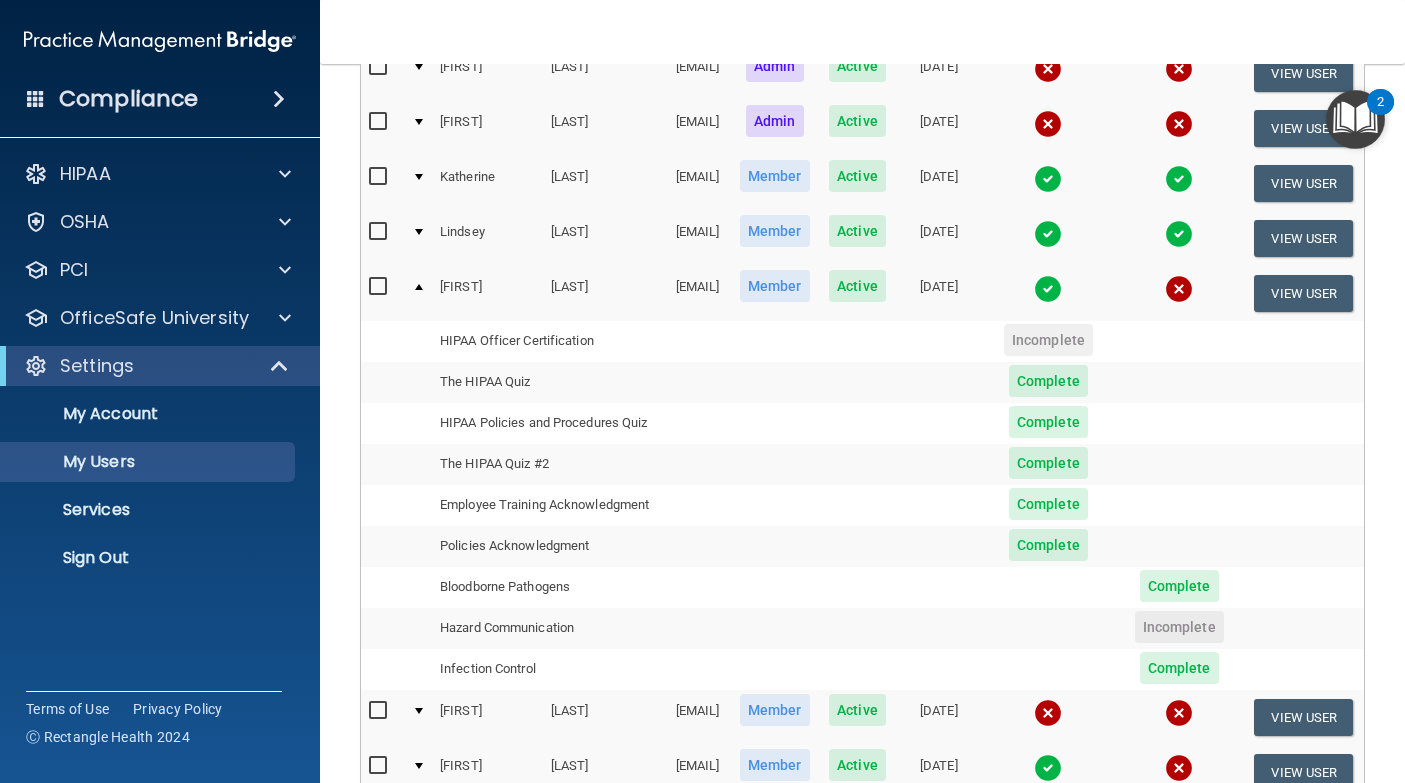scroll, scrollTop: 327, scrollLeft: 0, axis: vertical 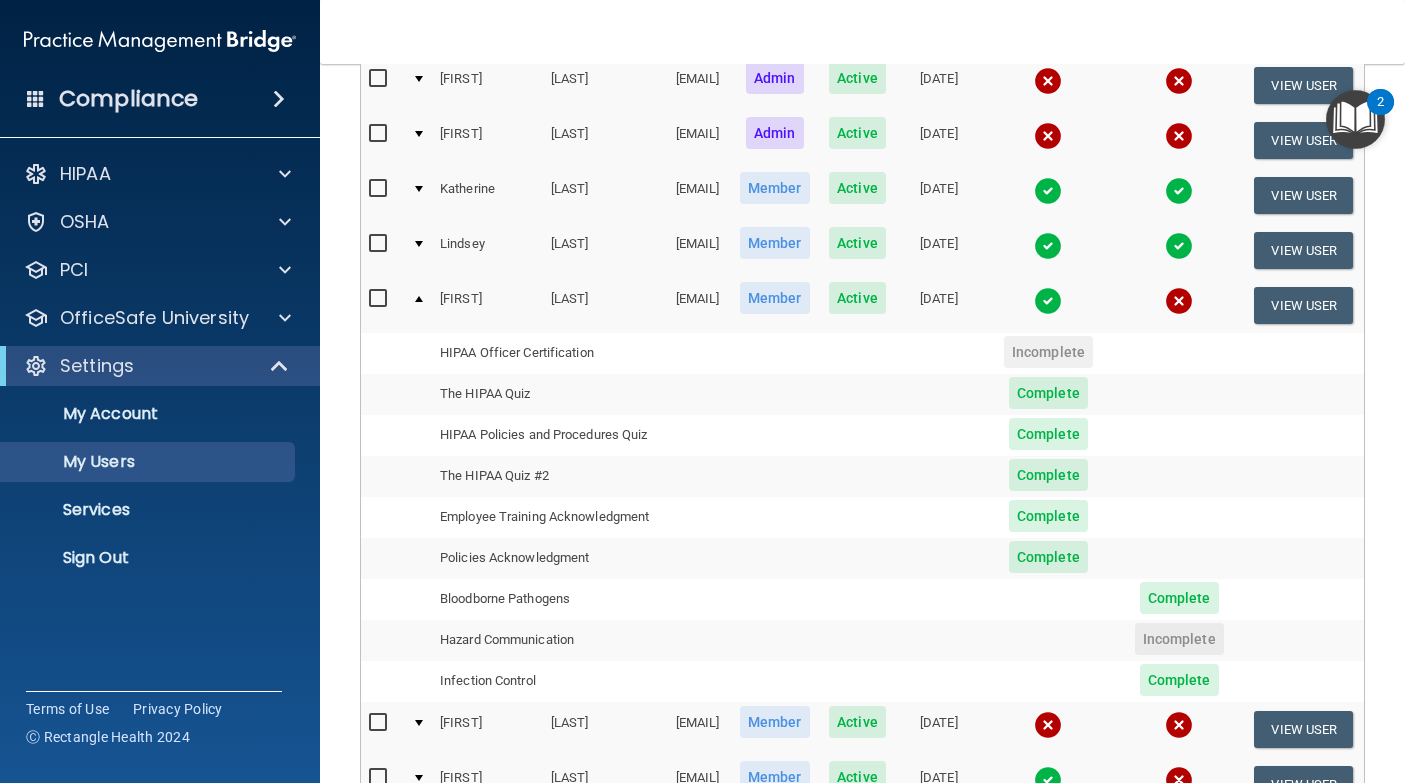 click at bounding box center [419, 299] 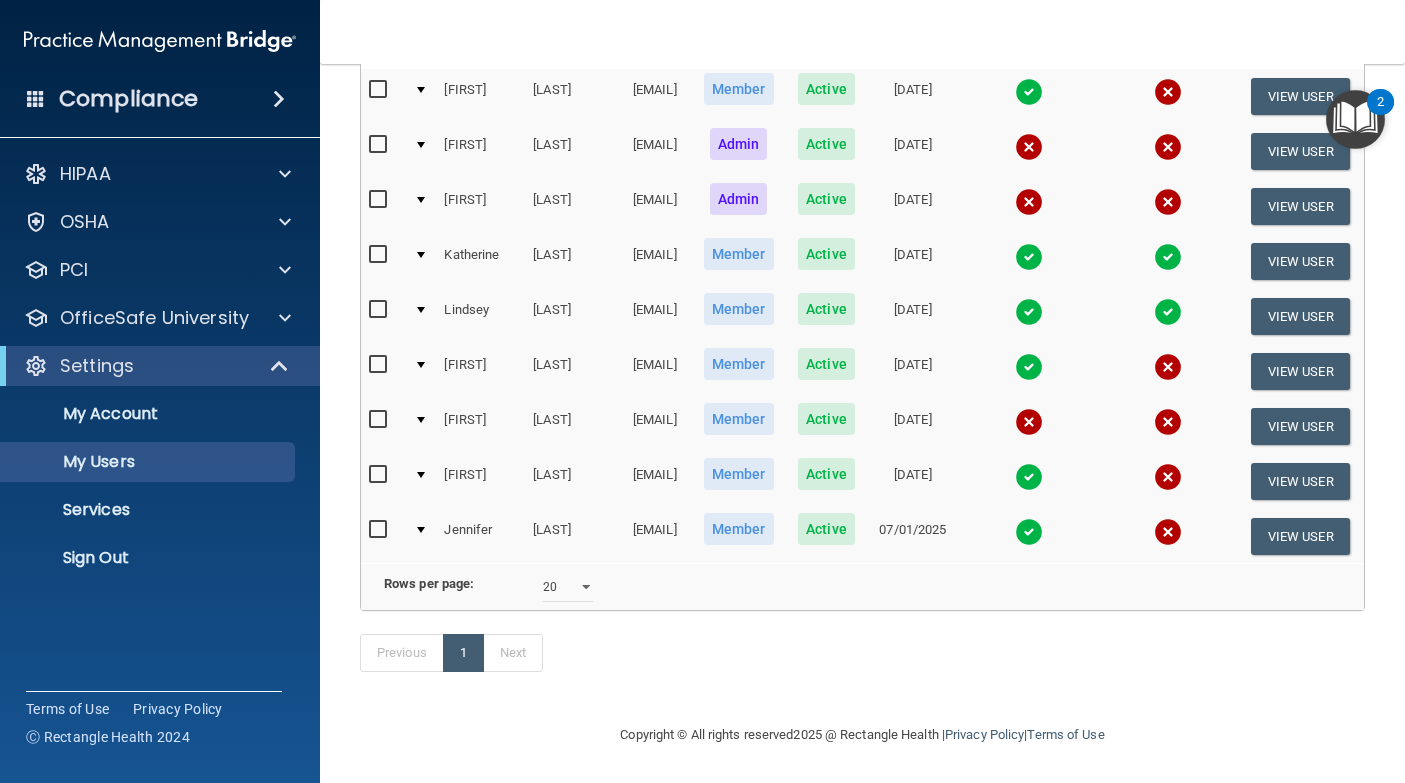 scroll, scrollTop: 263, scrollLeft: 0, axis: vertical 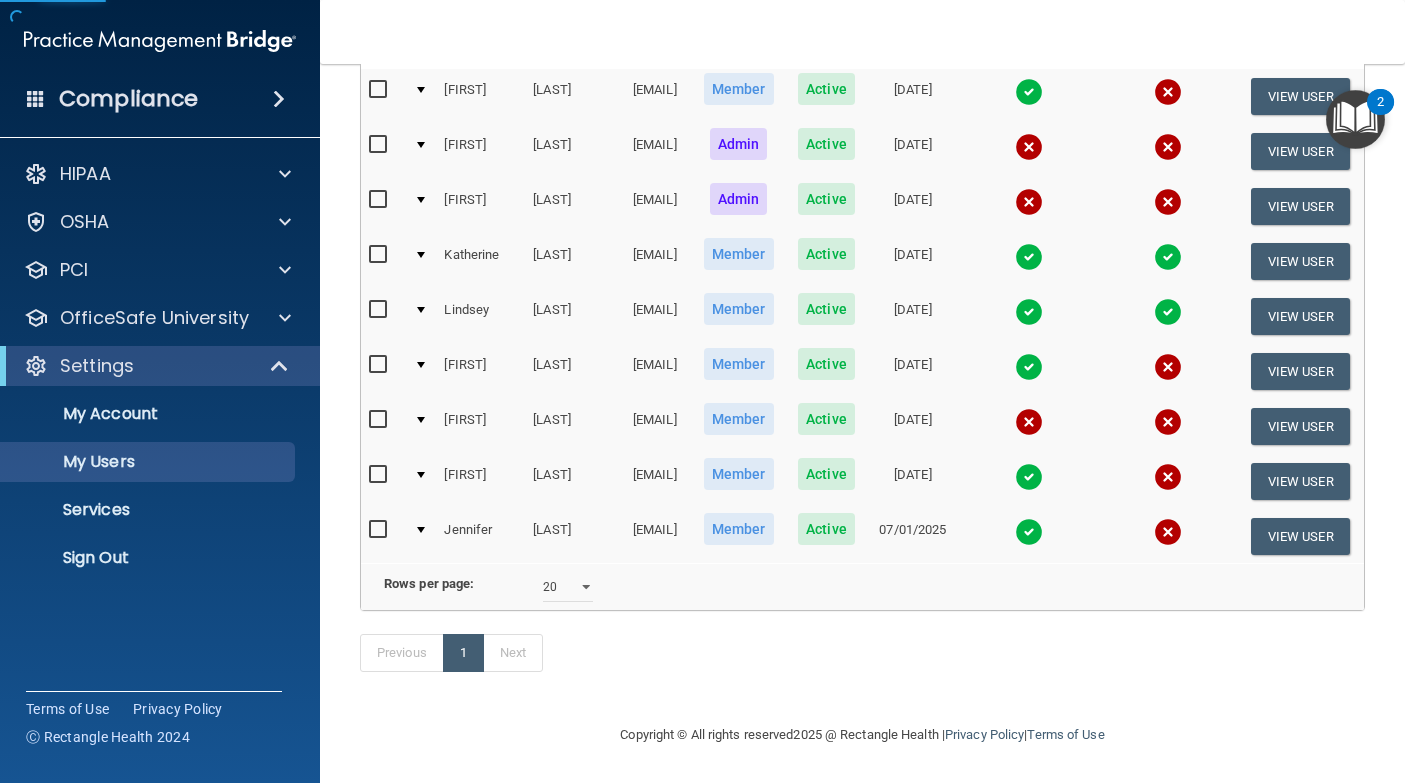 click at bounding box center [421, 475] 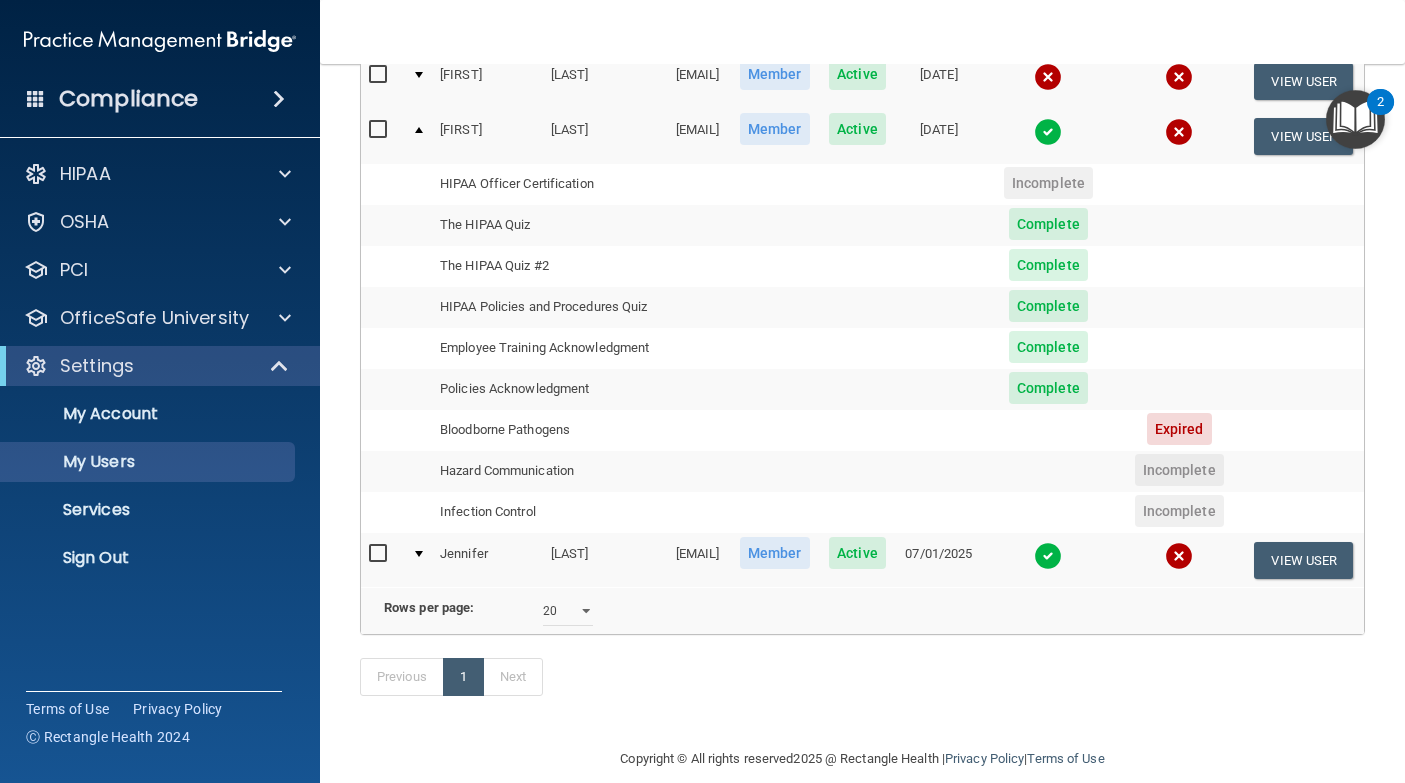 scroll, scrollTop: 609, scrollLeft: 0, axis: vertical 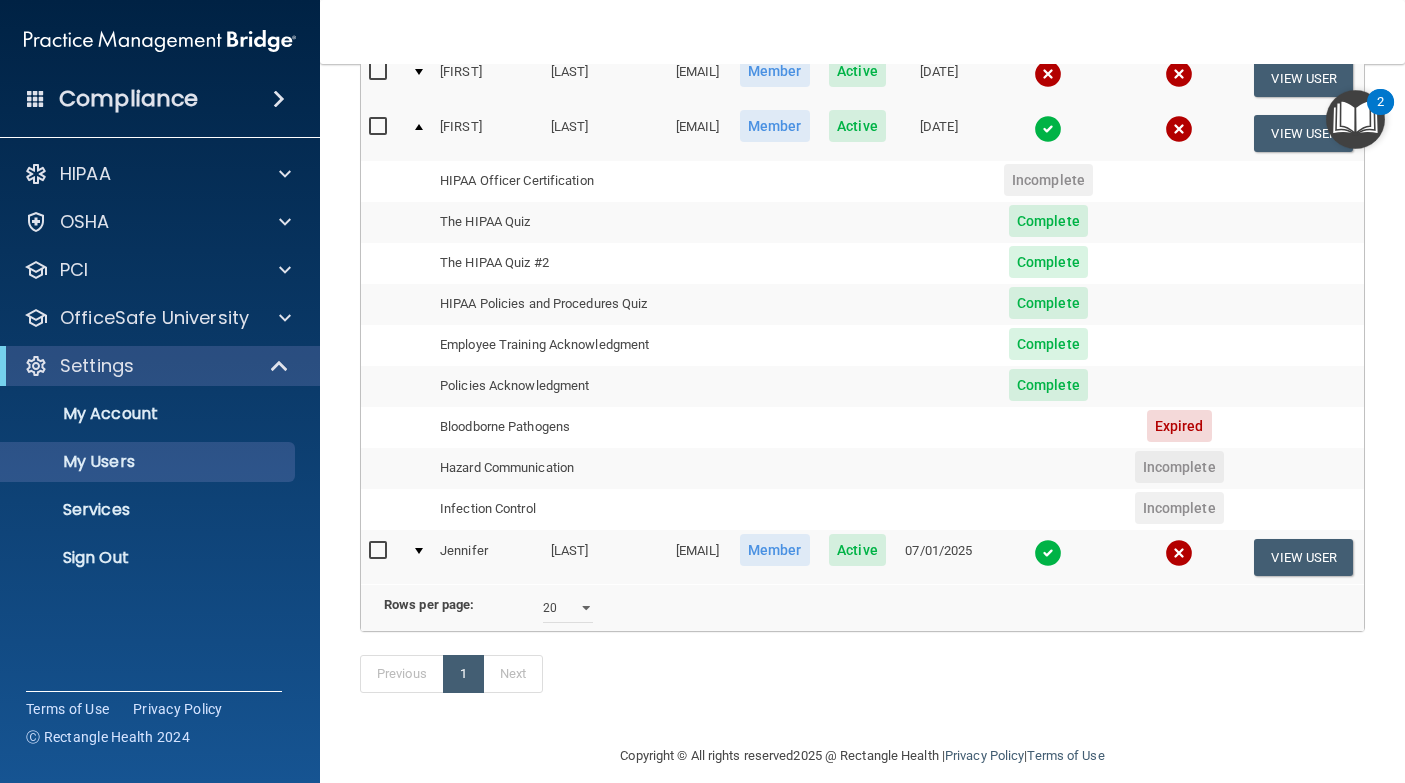 click at bounding box center (419, 127) 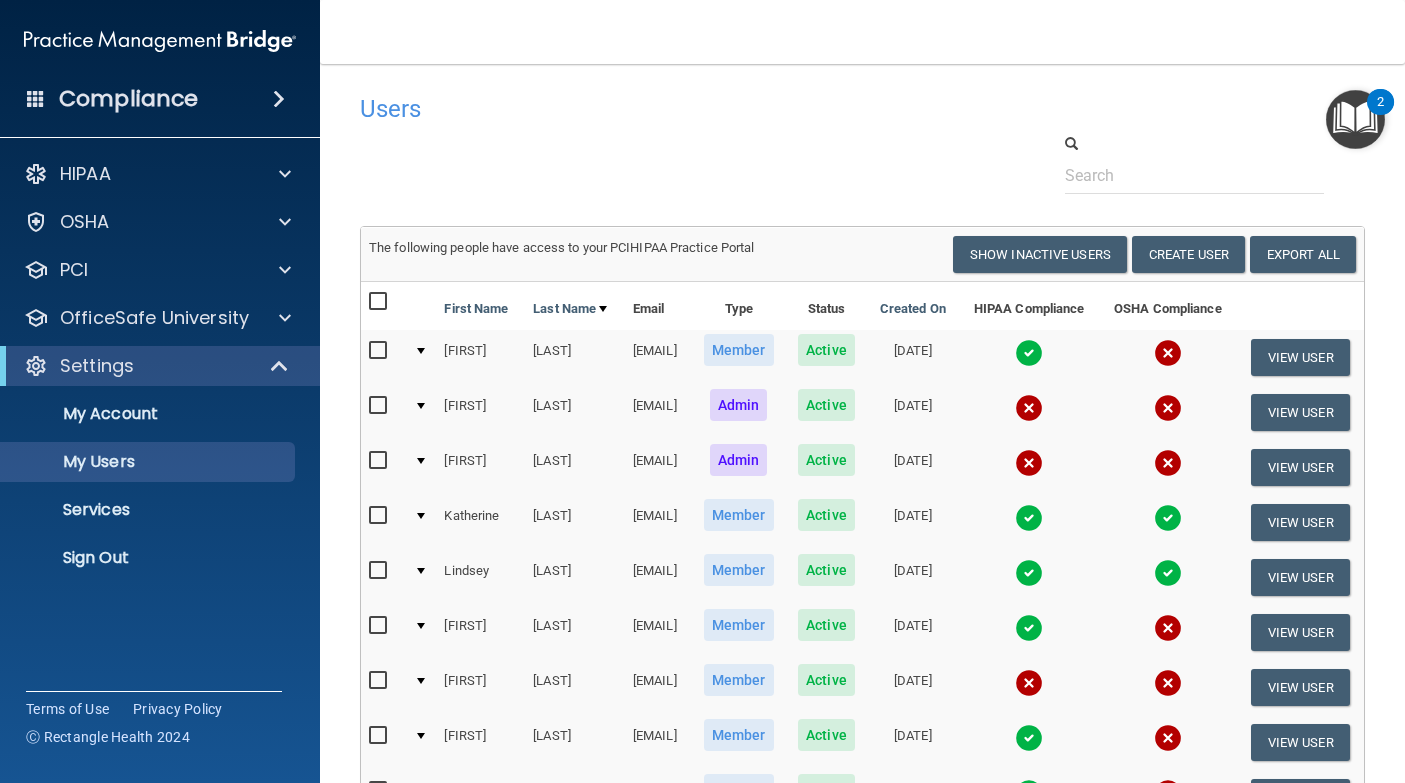 scroll, scrollTop: 0, scrollLeft: 0, axis: both 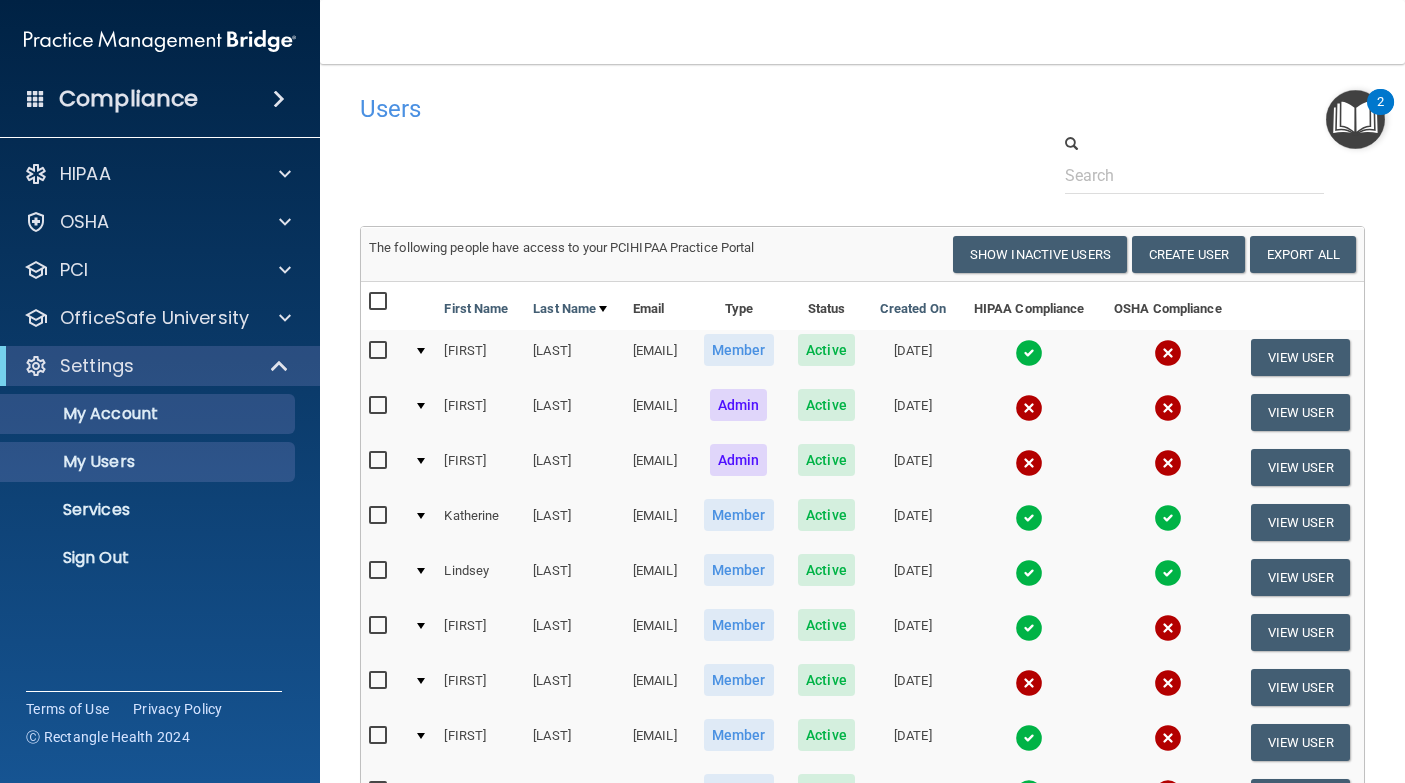 click on "My Account" at bounding box center (149, 414) 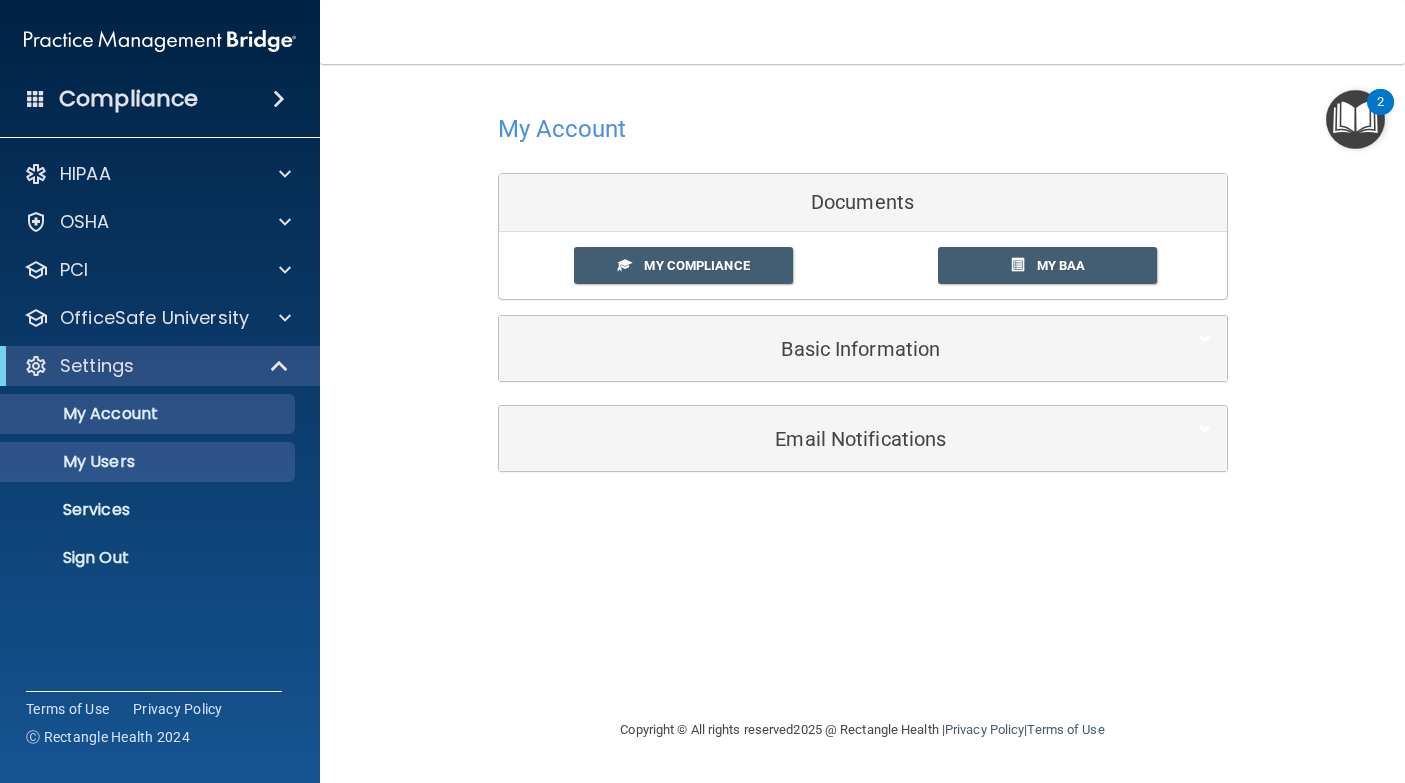 click on "My Users" at bounding box center [149, 462] 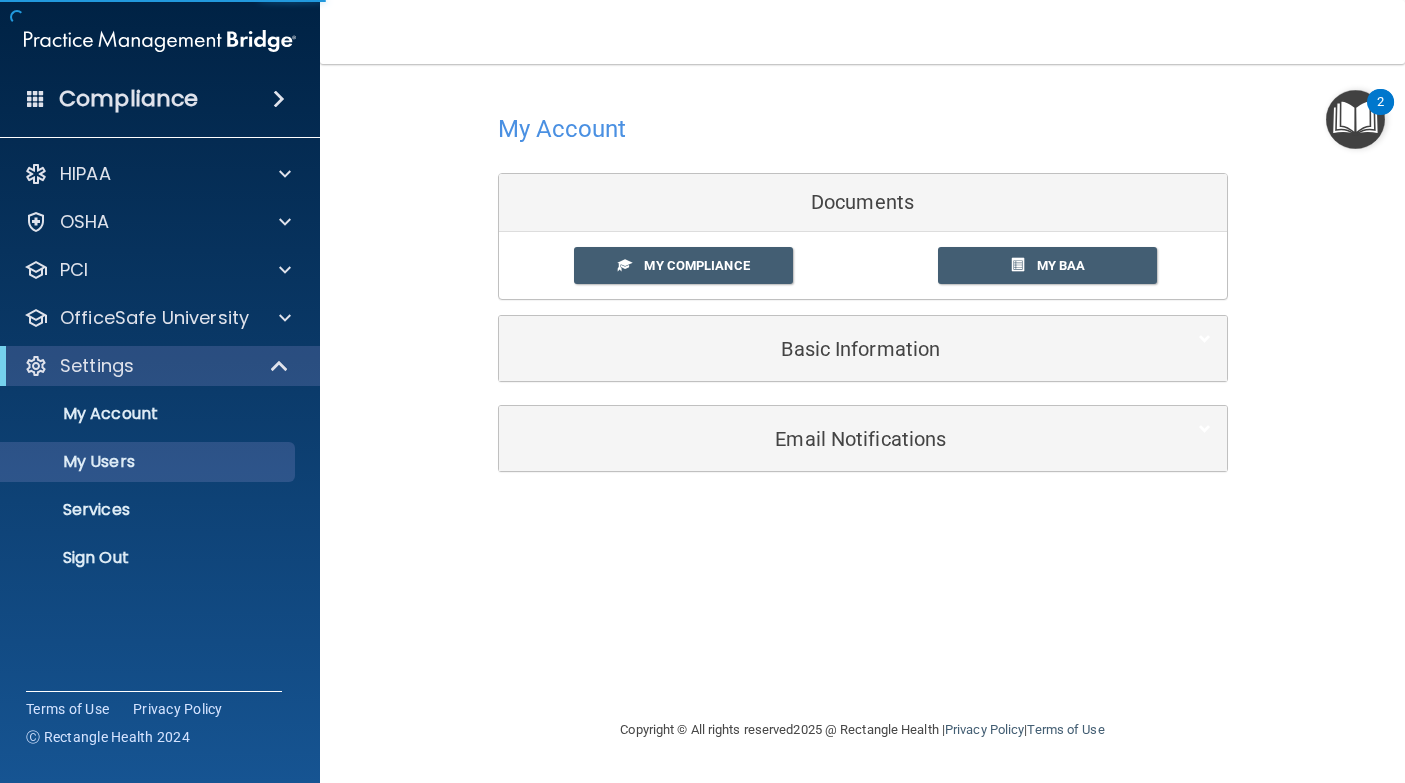 select on "20" 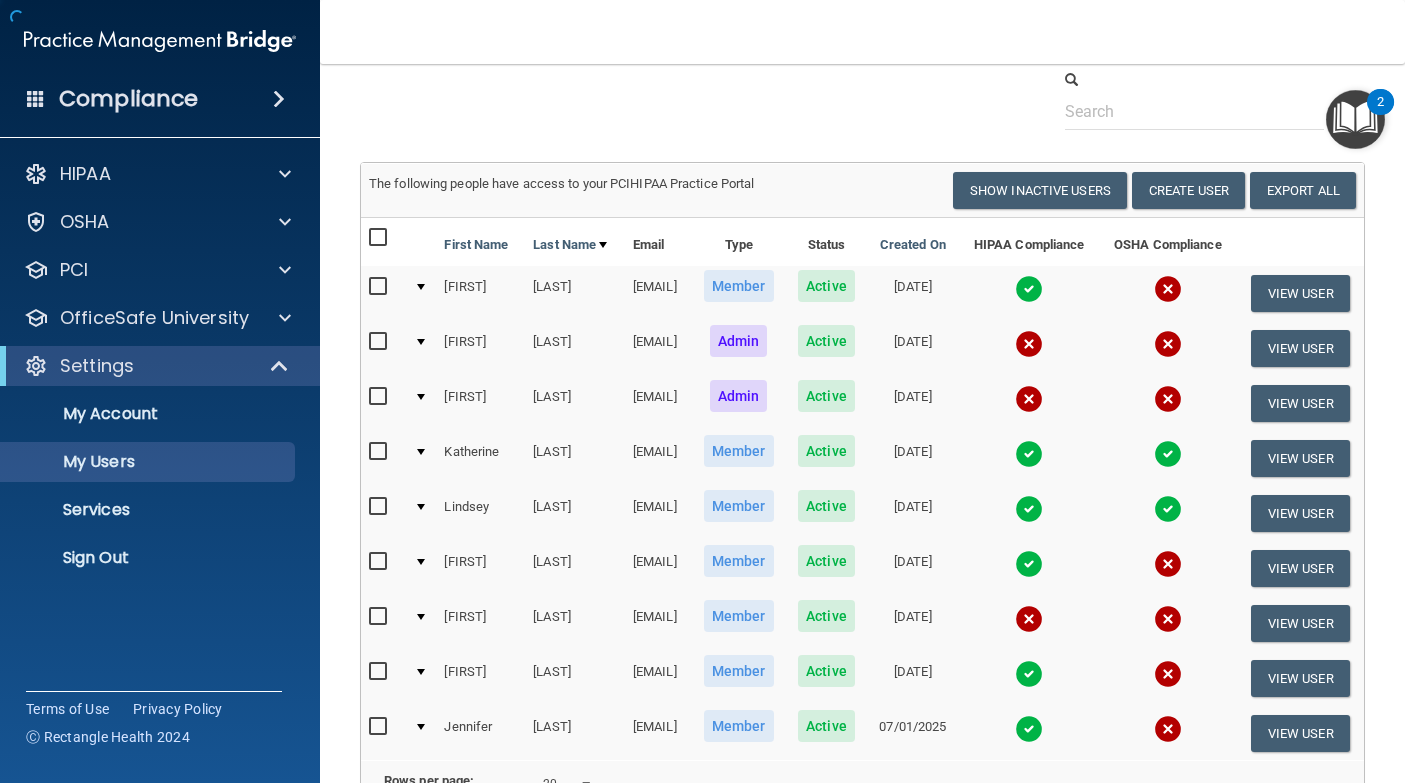 scroll, scrollTop: 113, scrollLeft: 0, axis: vertical 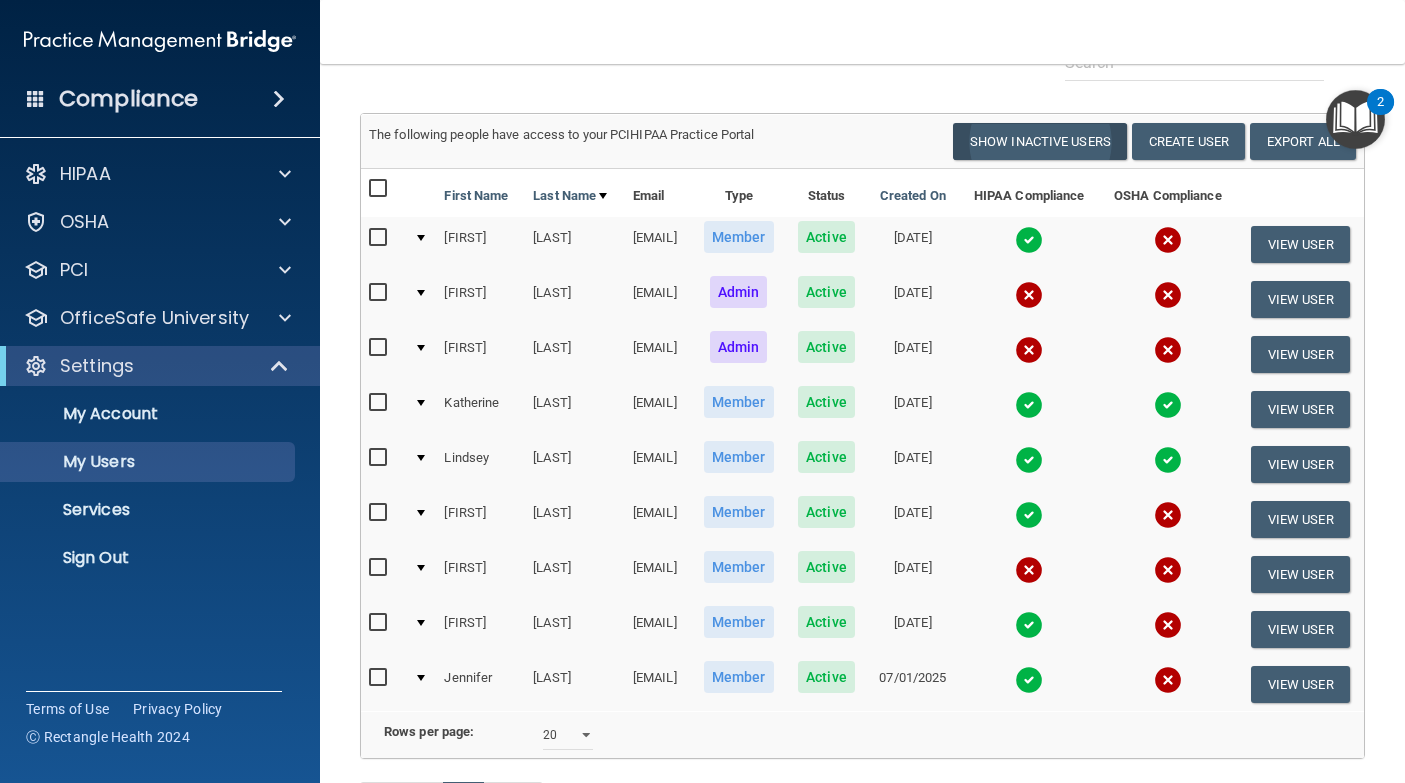 click on "Show Inactive Users" at bounding box center [1040, 141] 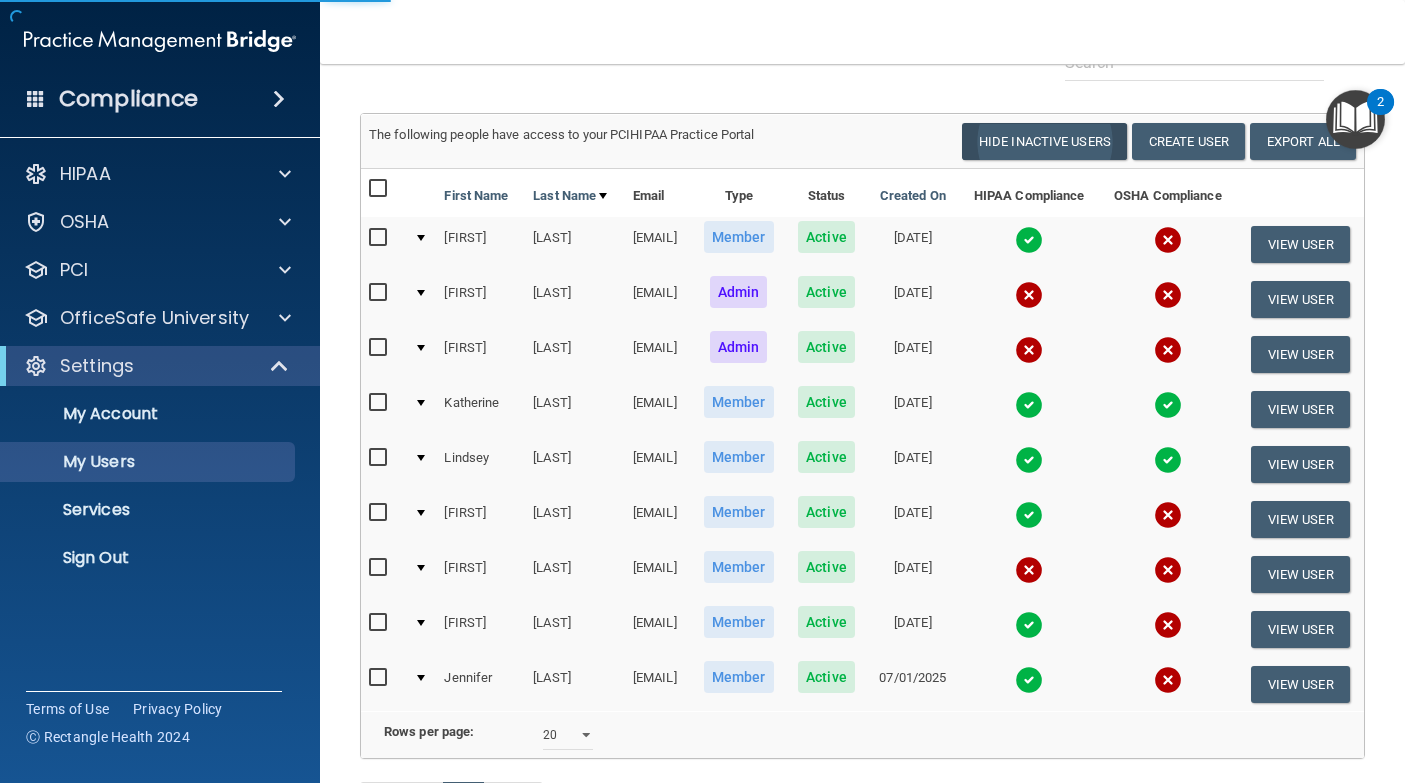 select on "20" 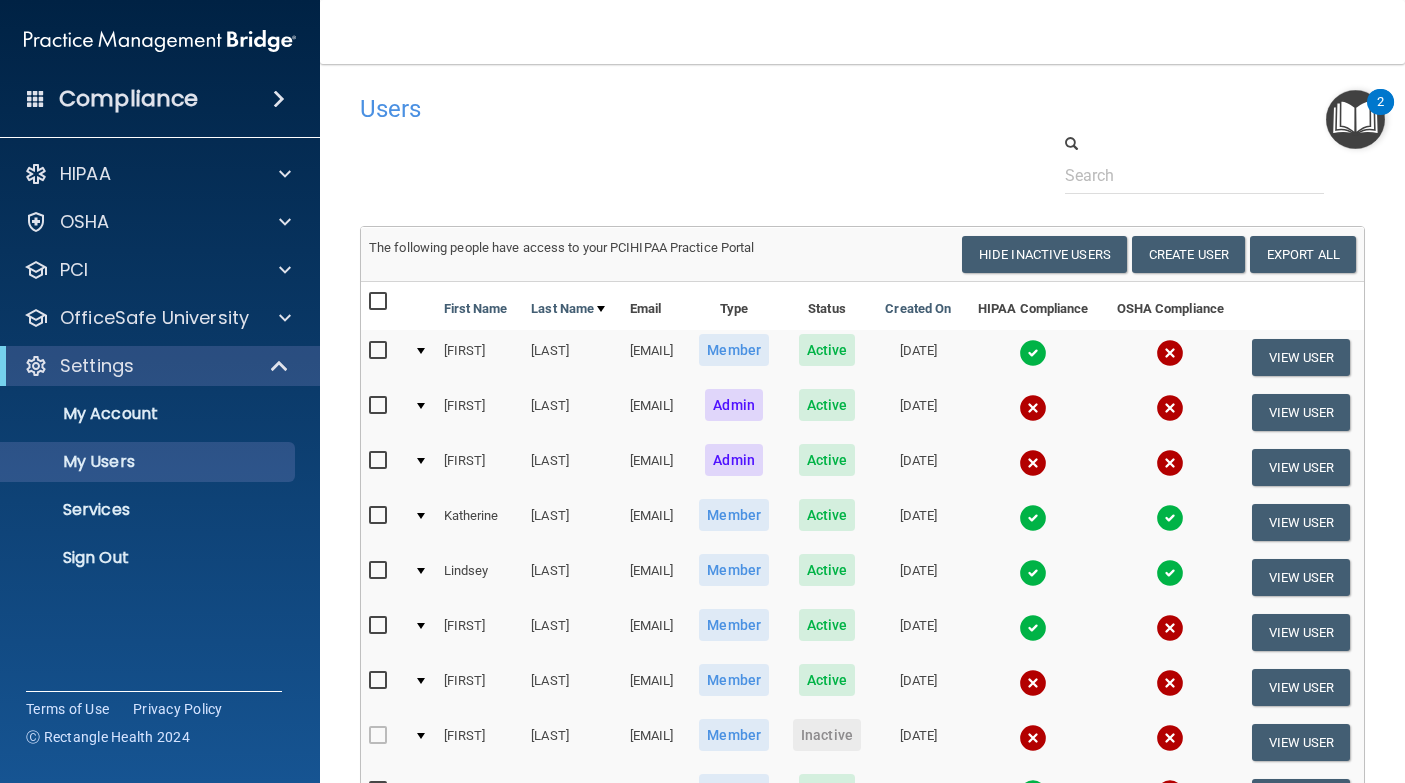 scroll, scrollTop: 0, scrollLeft: 0, axis: both 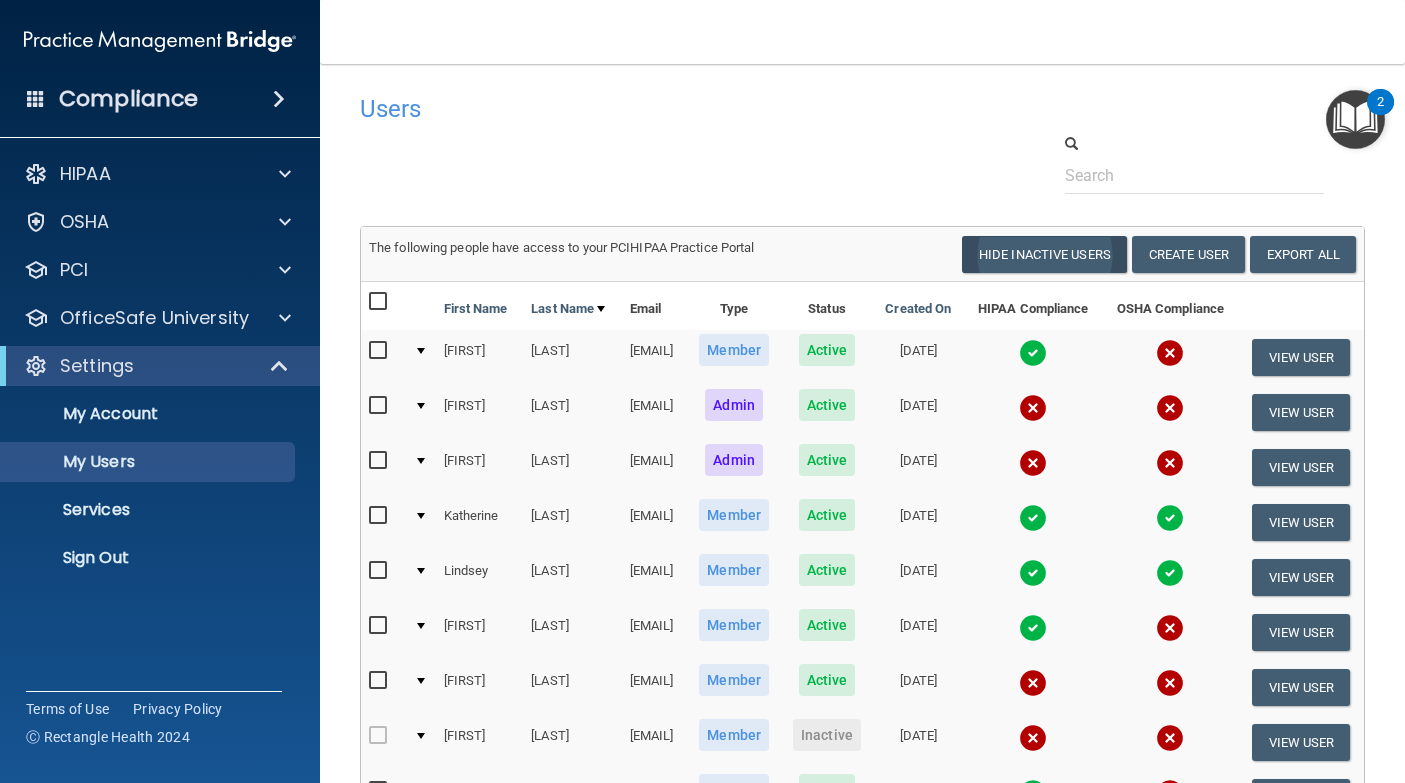 click on "Hide Inactive Users" at bounding box center (1044, 254) 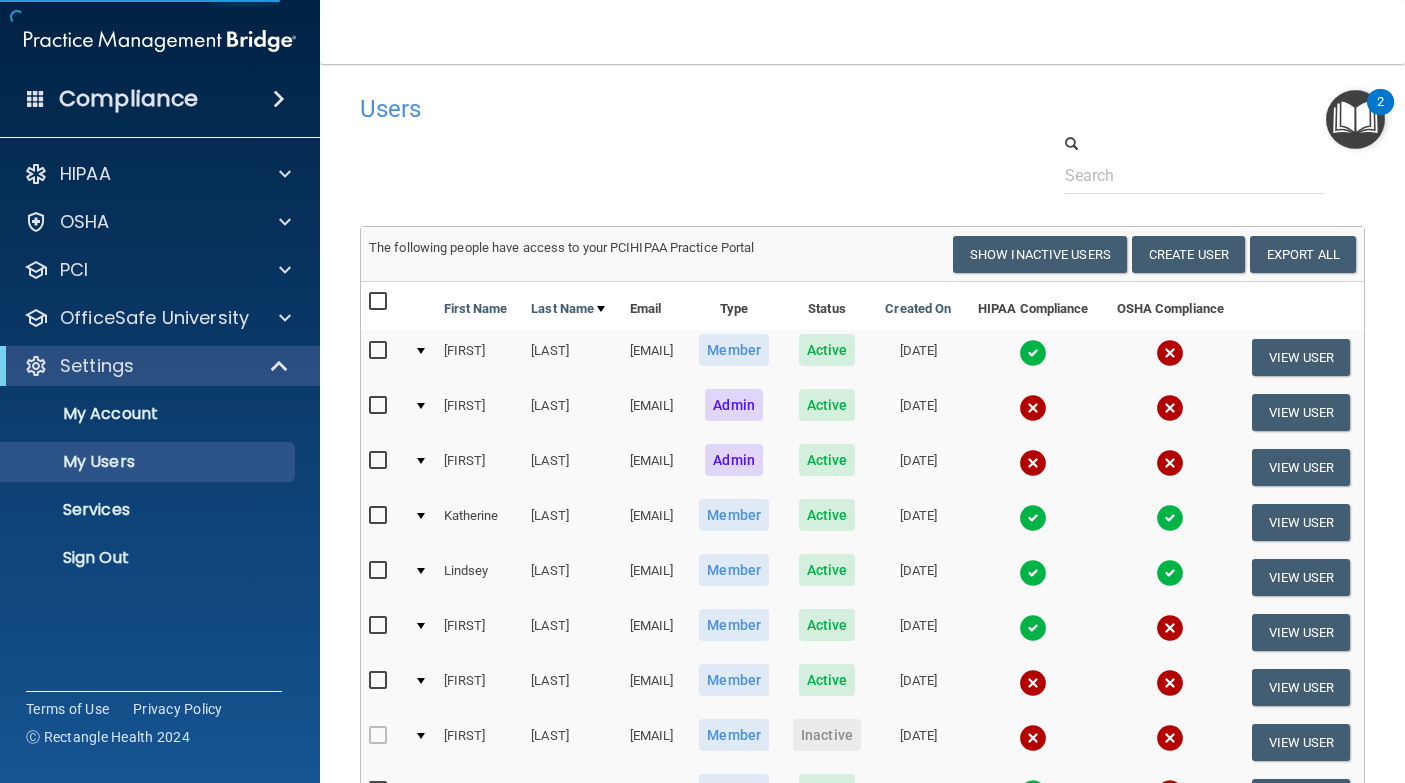 select on "20" 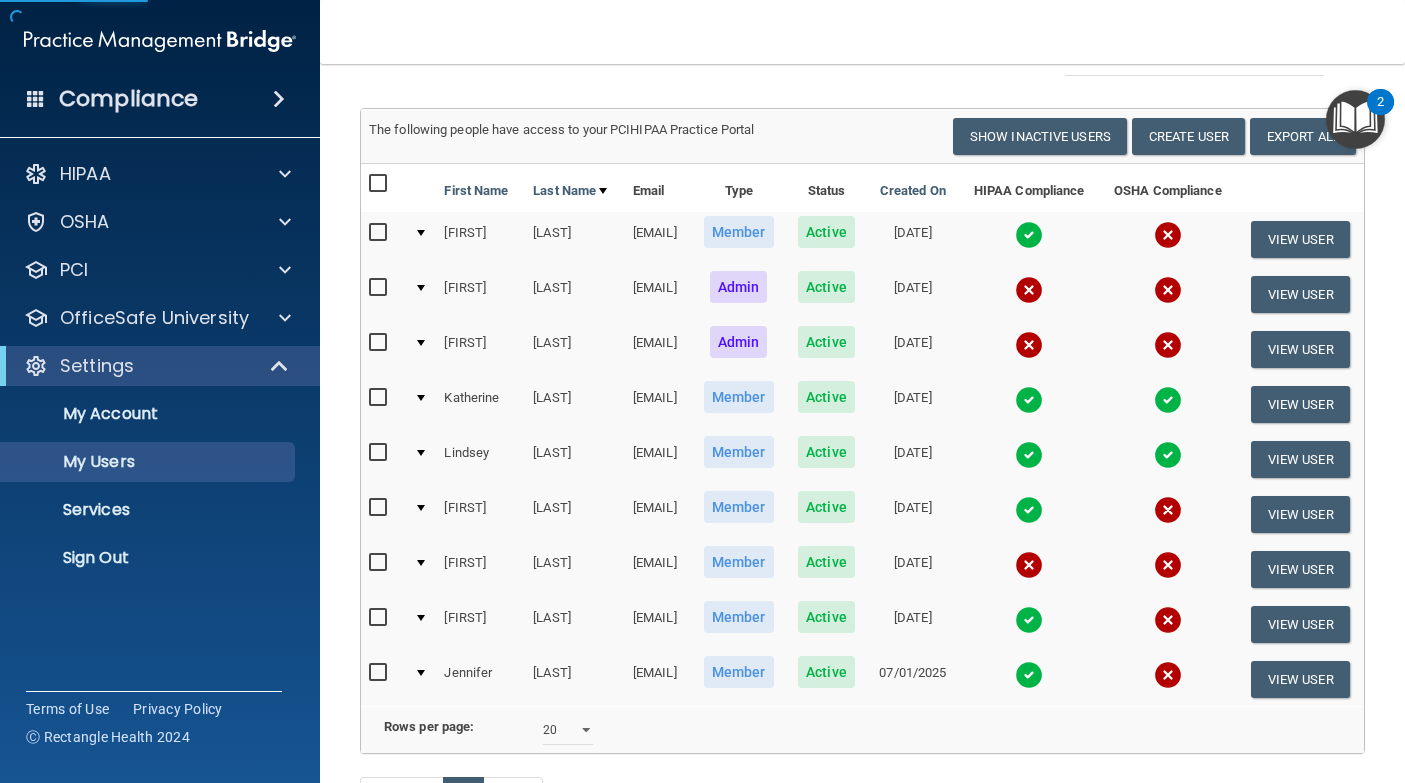 scroll, scrollTop: 136, scrollLeft: 0, axis: vertical 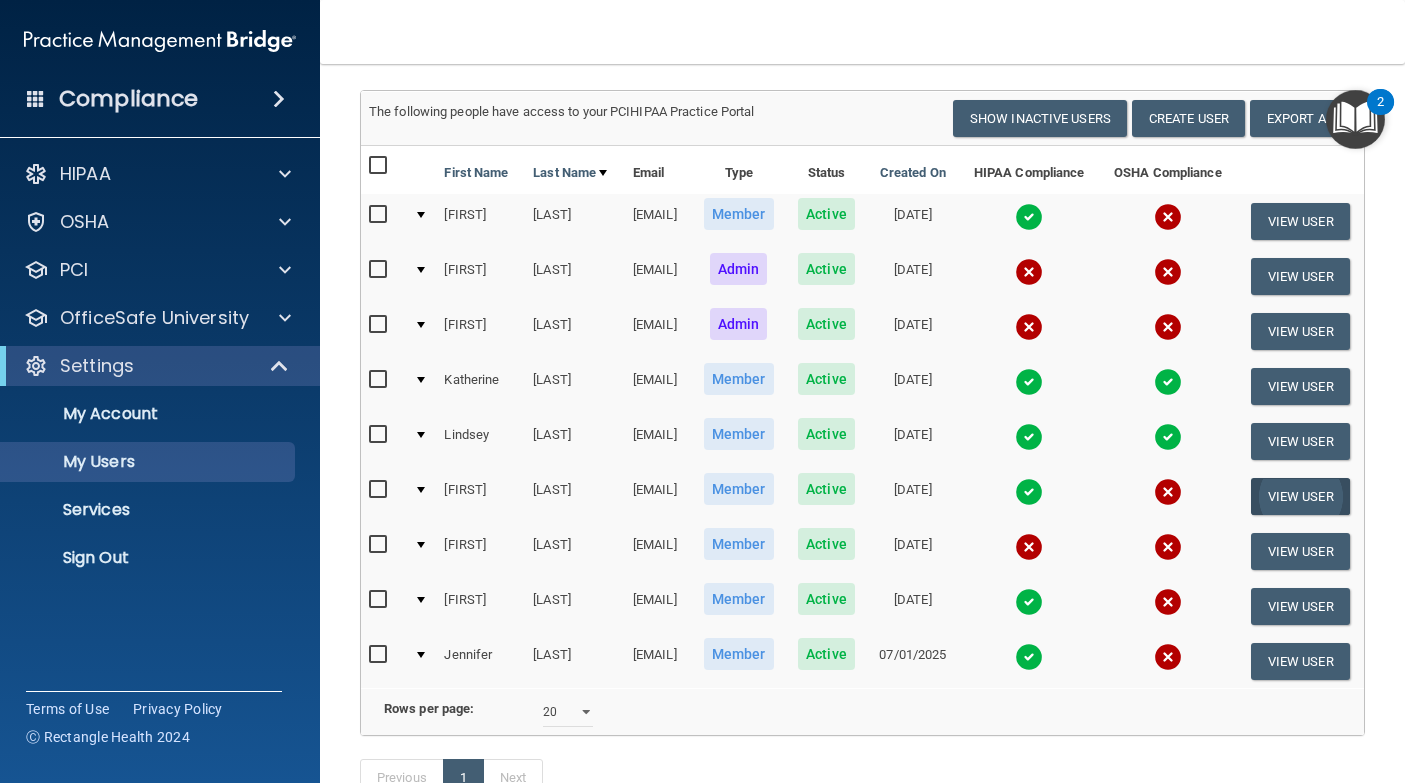 click on "View User" at bounding box center (1300, 496) 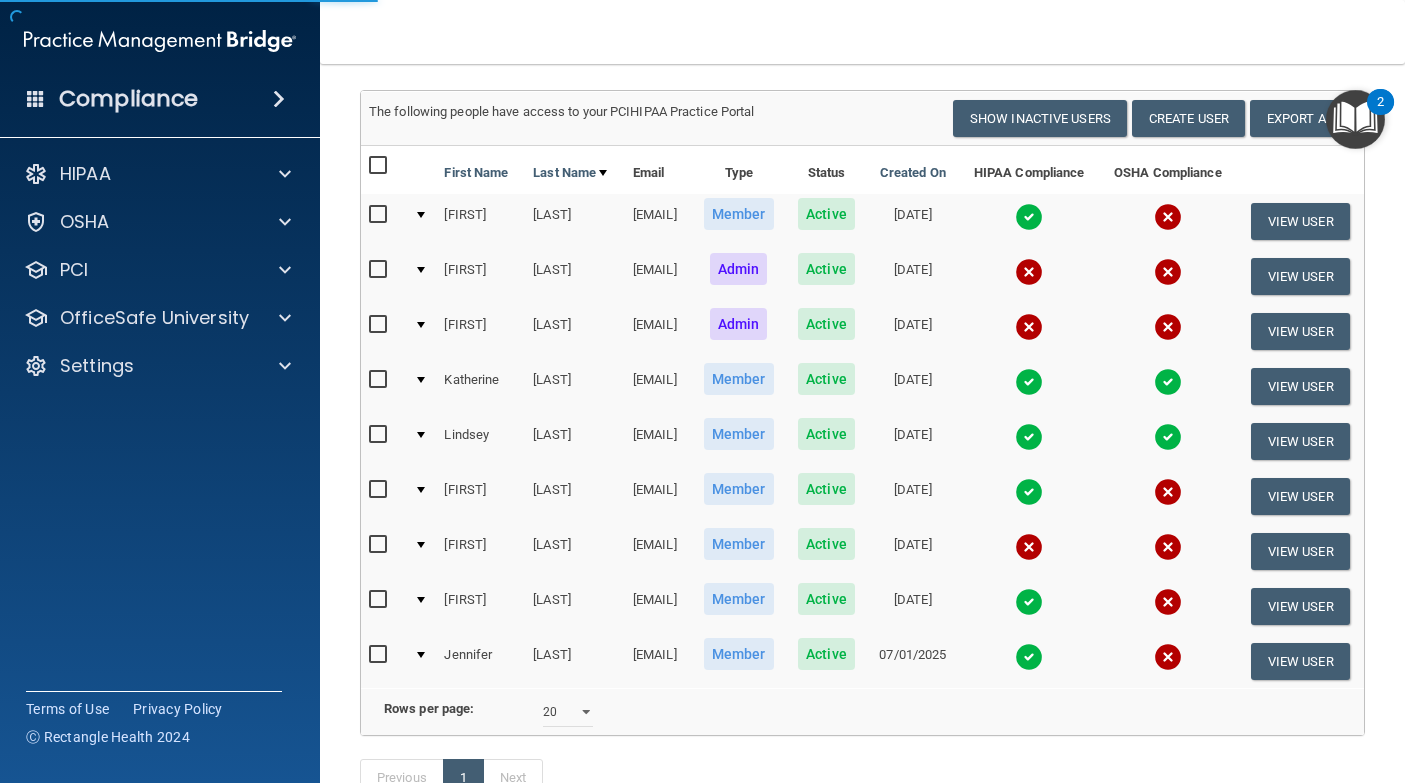 scroll, scrollTop: 0, scrollLeft: 0, axis: both 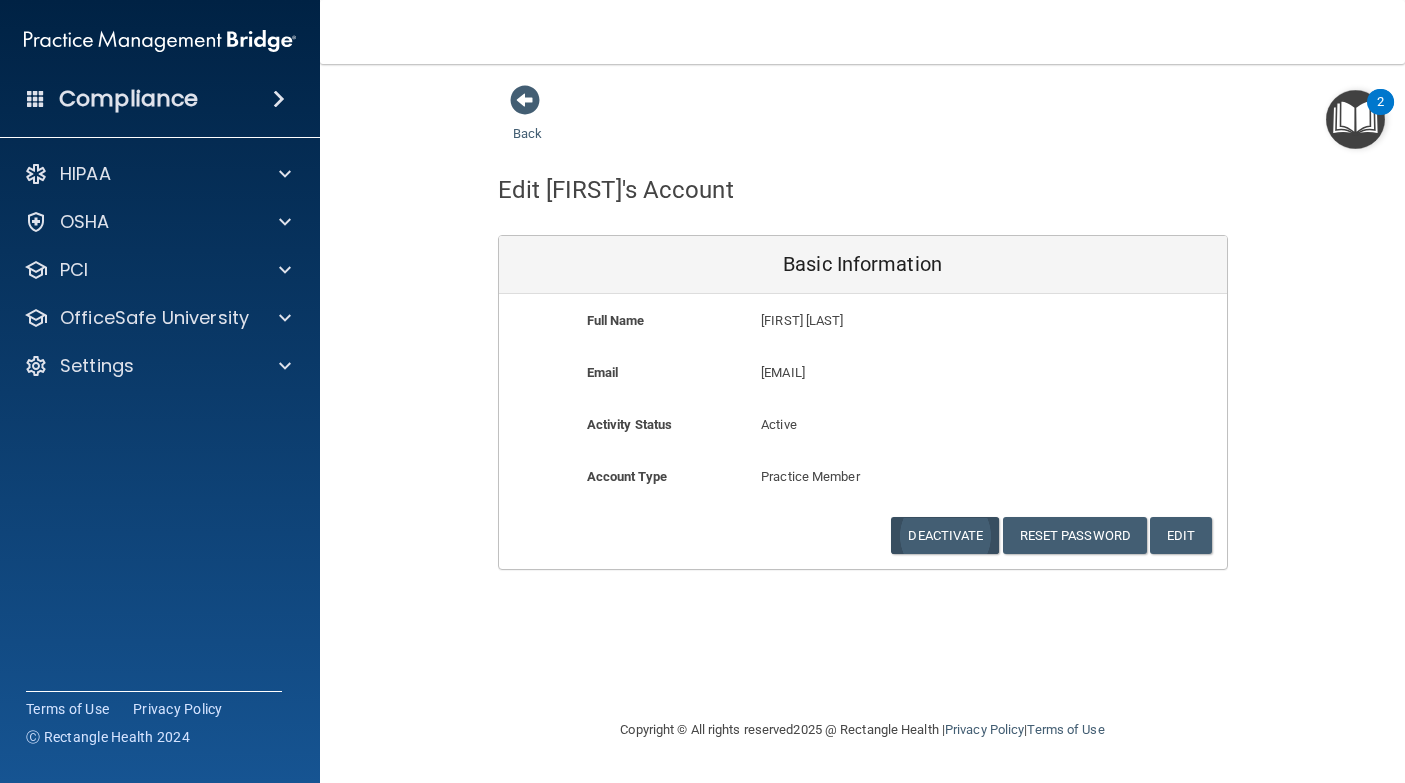 click on "Deactivate" at bounding box center (945, 535) 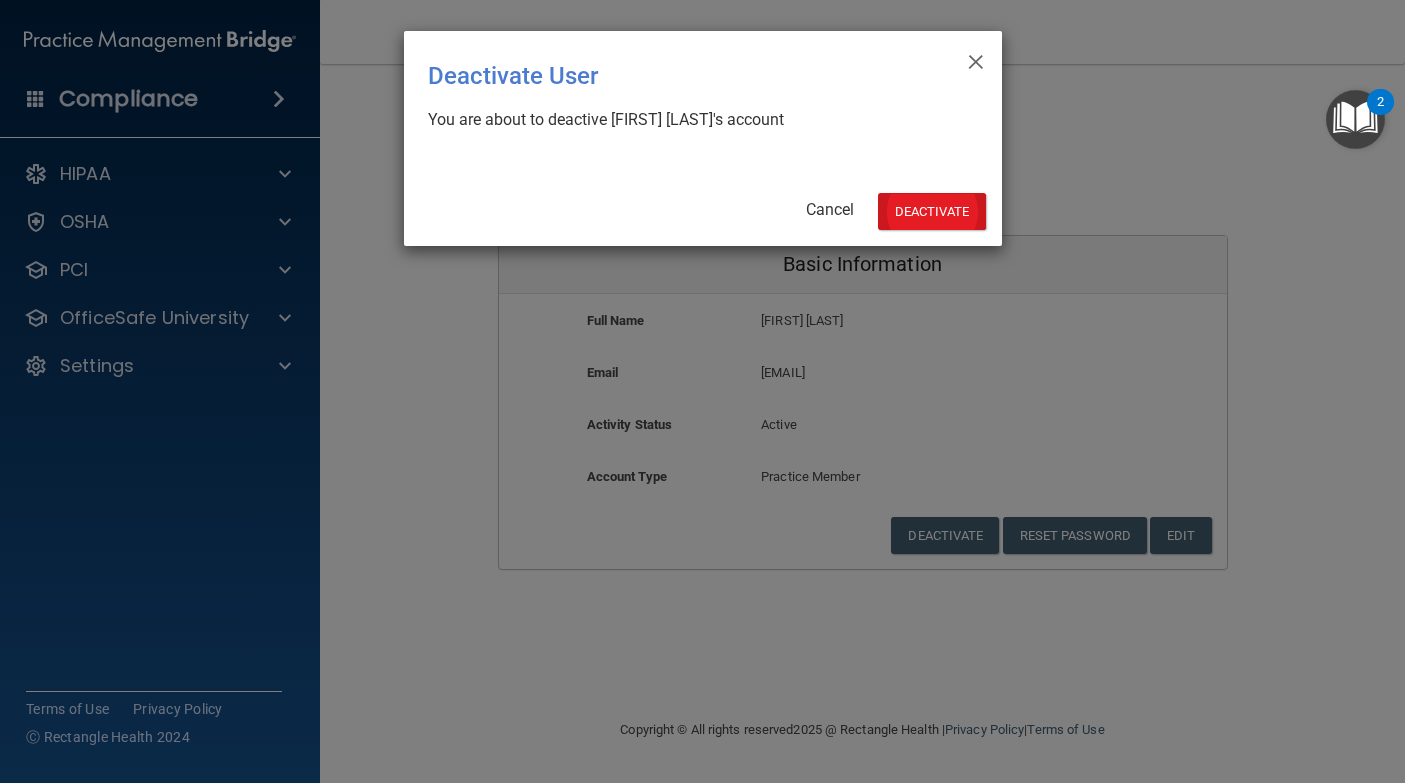 click on "Deactivate" at bounding box center [932, 211] 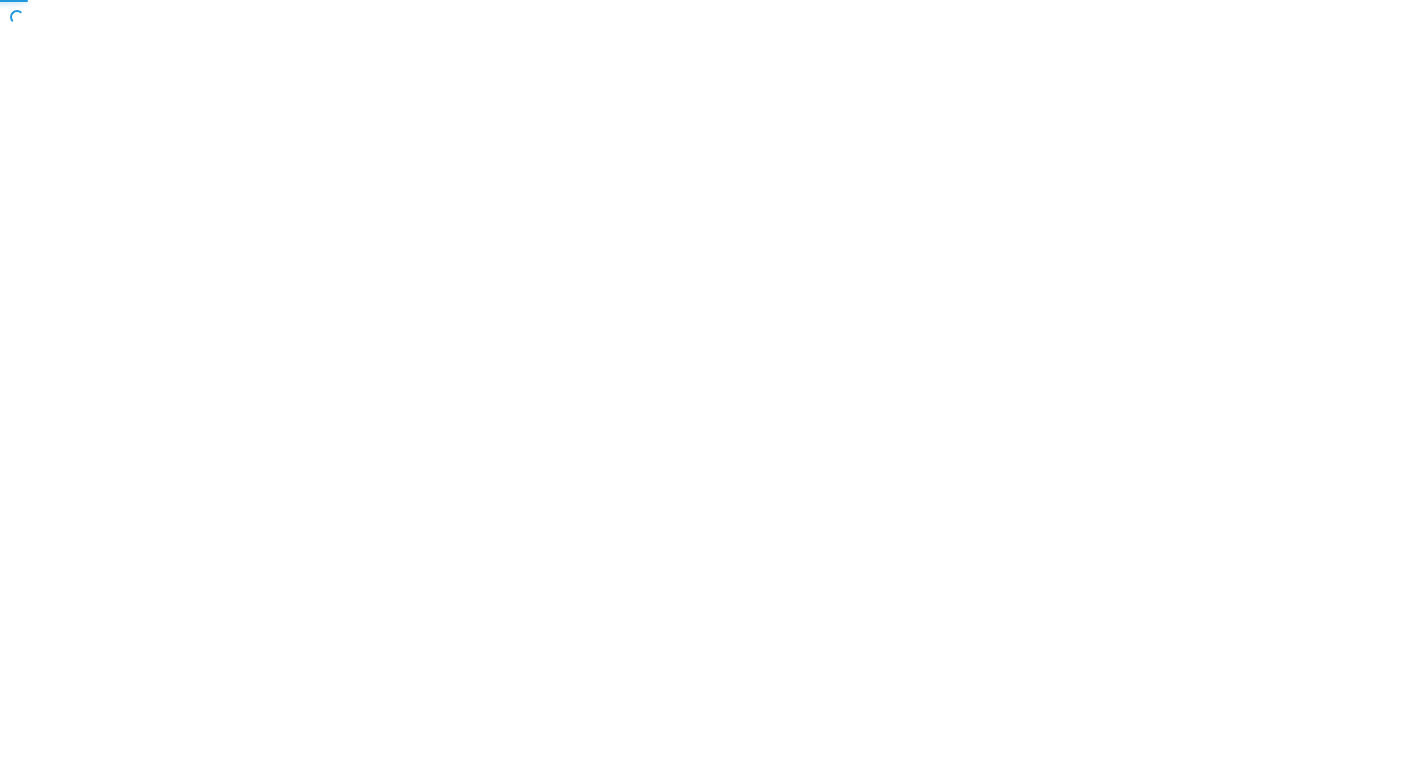 scroll, scrollTop: 0, scrollLeft: 0, axis: both 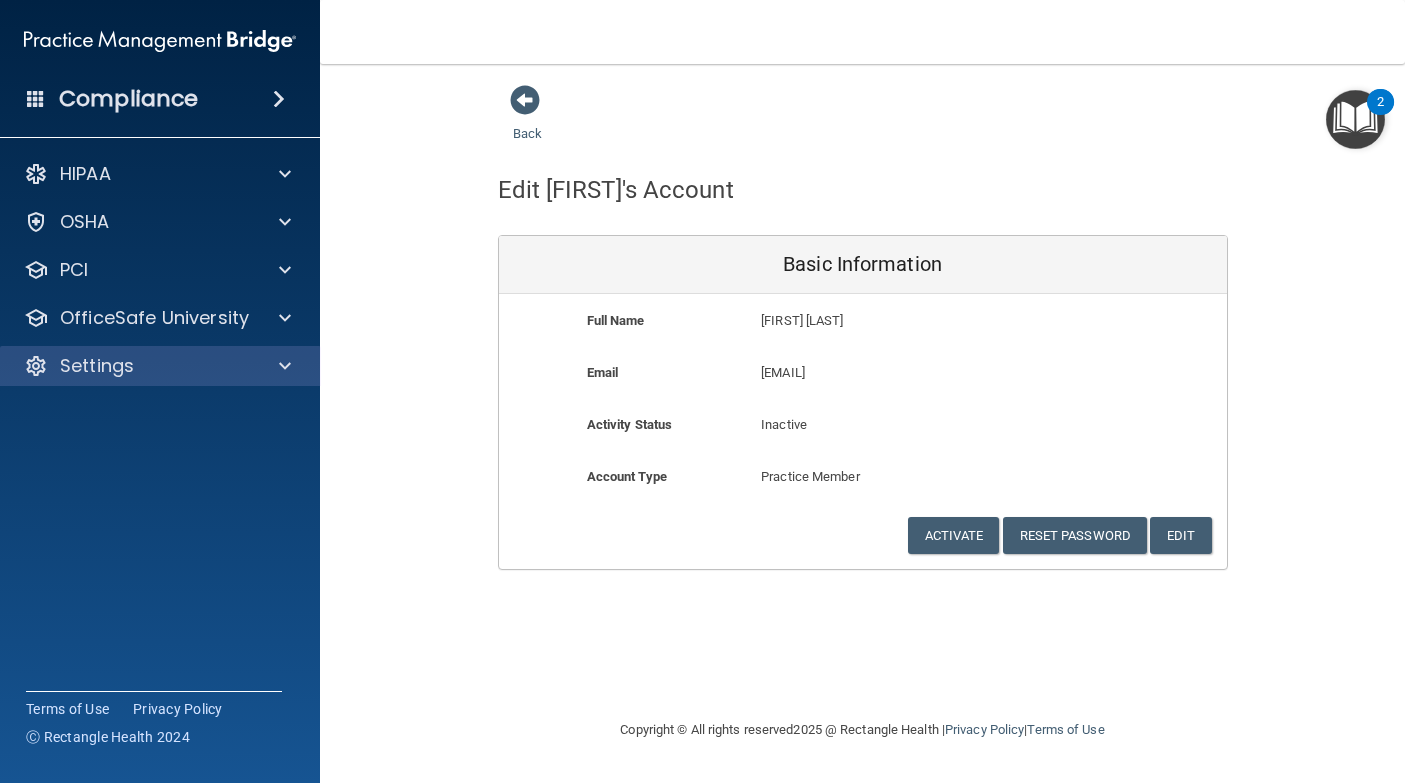 click on "Settings" at bounding box center (133, 366) 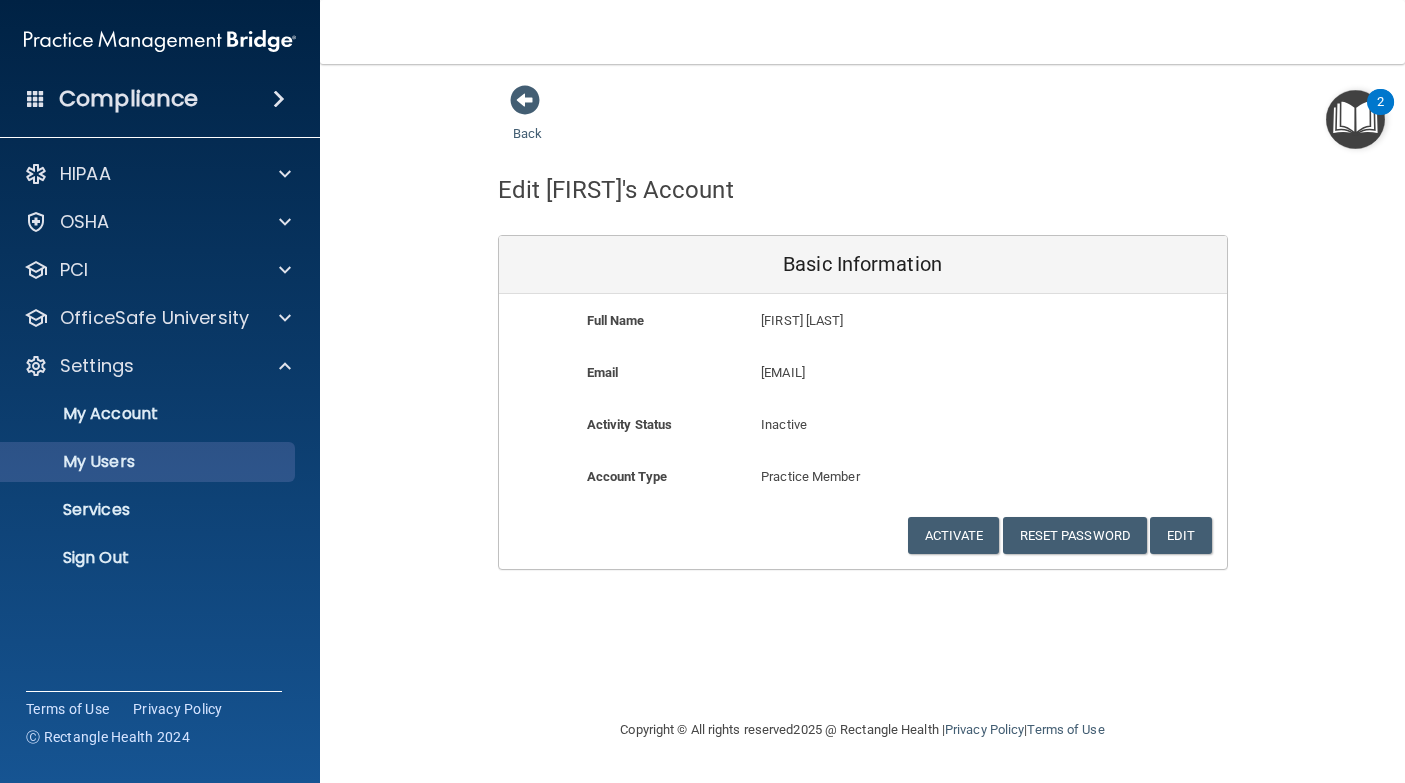 click on "My Users" at bounding box center (149, 462) 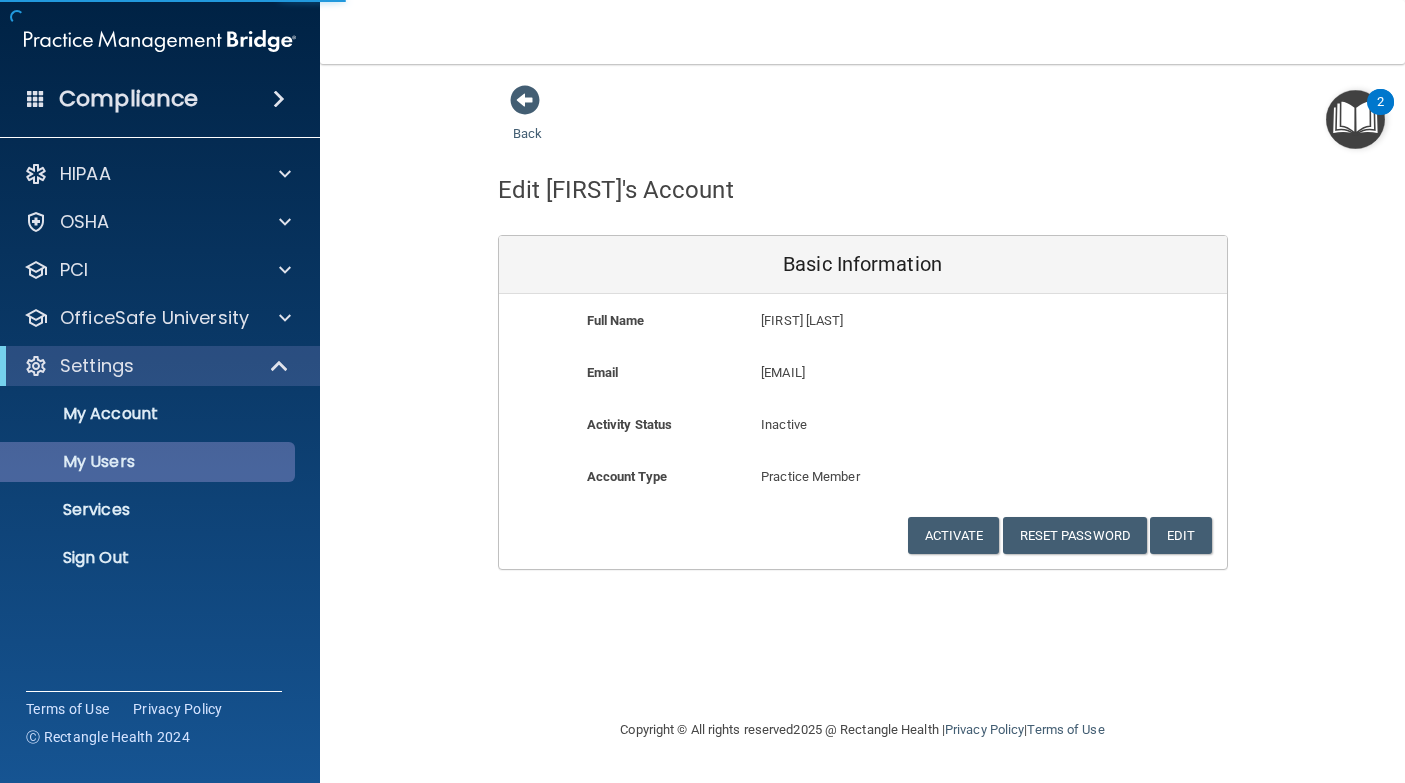 select on "20" 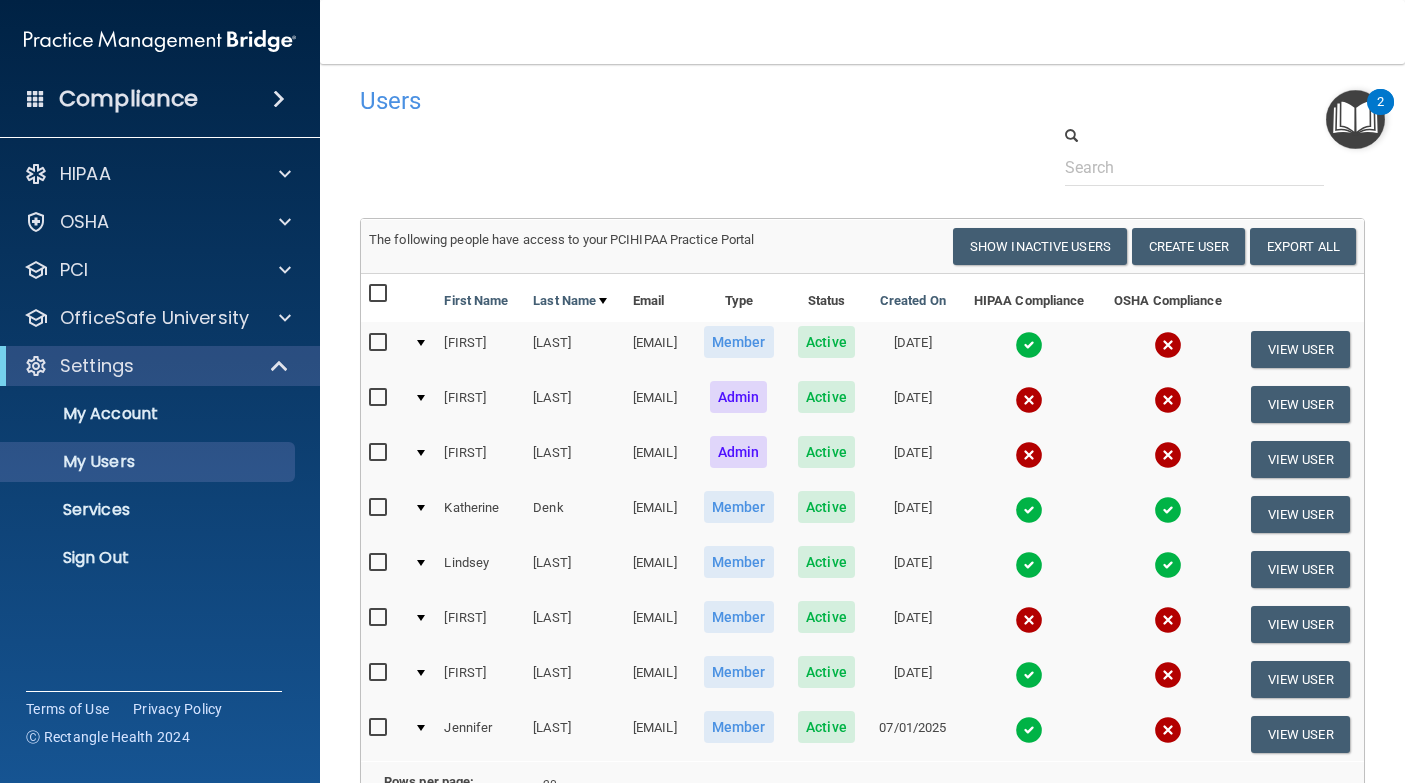 scroll, scrollTop: 0, scrollLeft: 0, axis: both 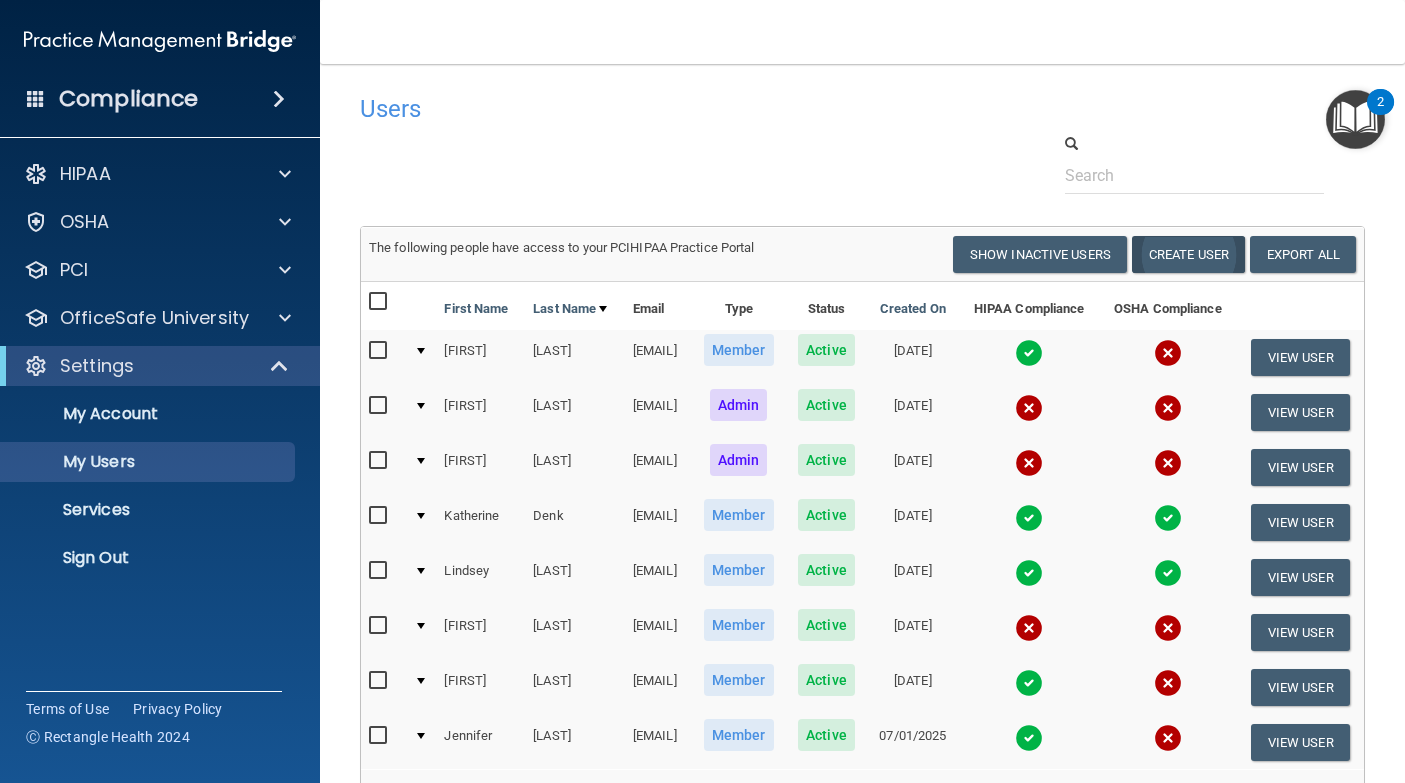 click on "Create User" at bounding box center (1188, 254) 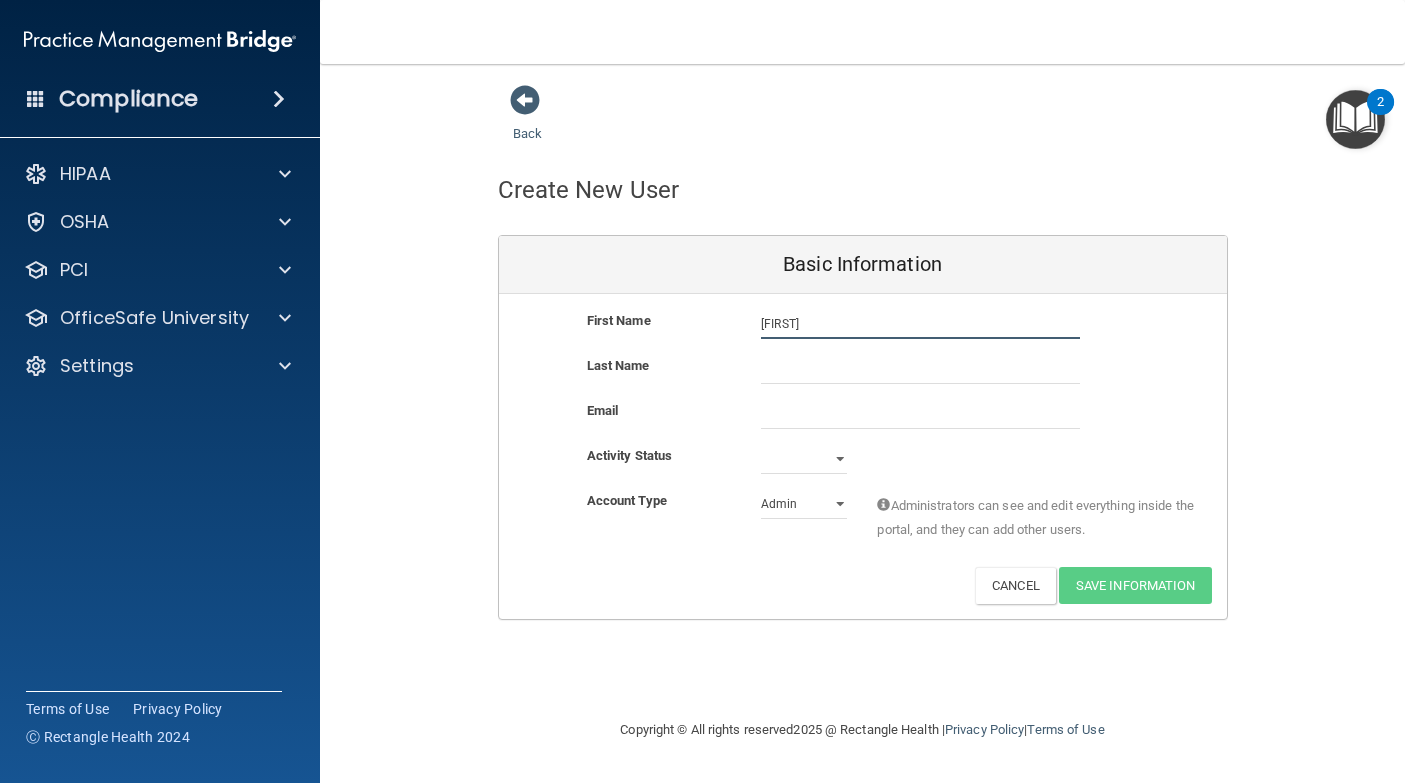 type on "[FIRST]" 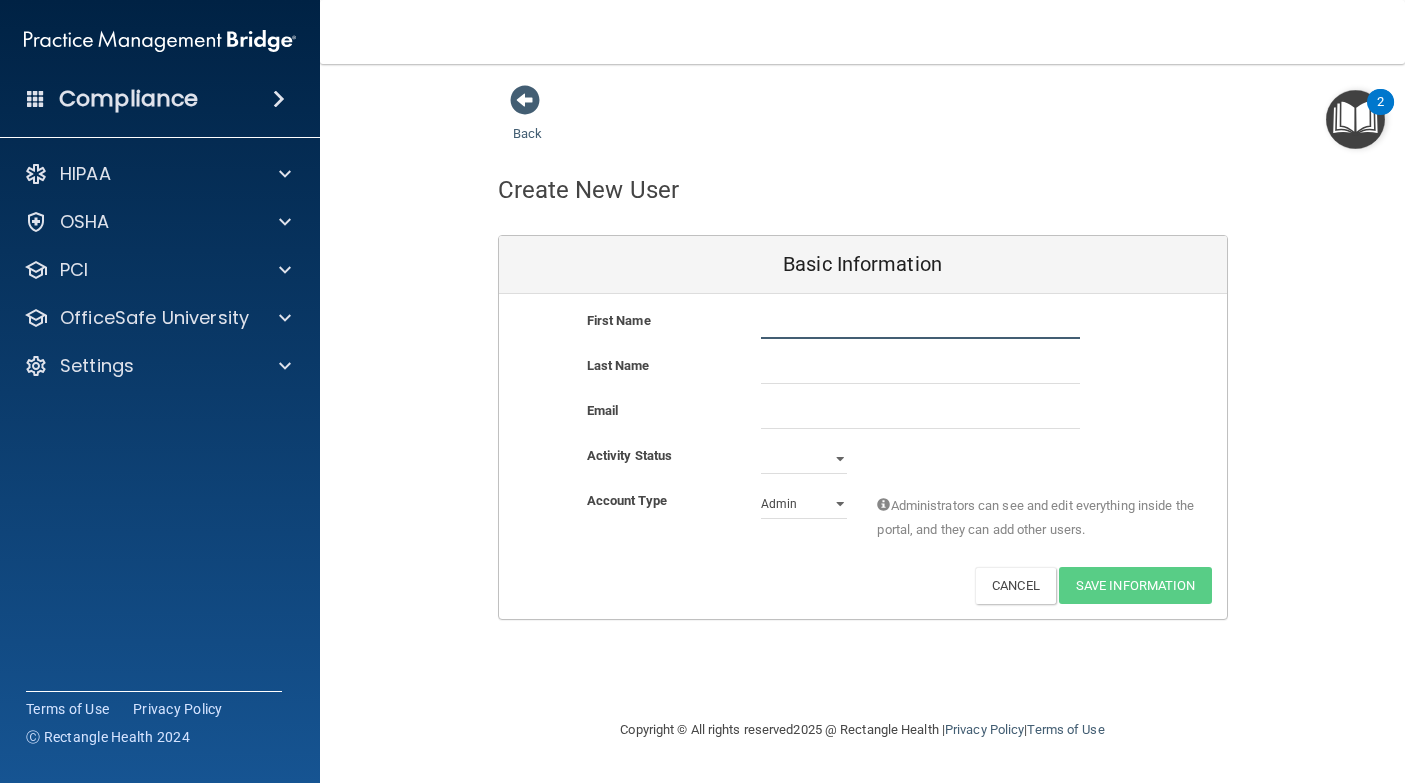 type on "[FIRST]" 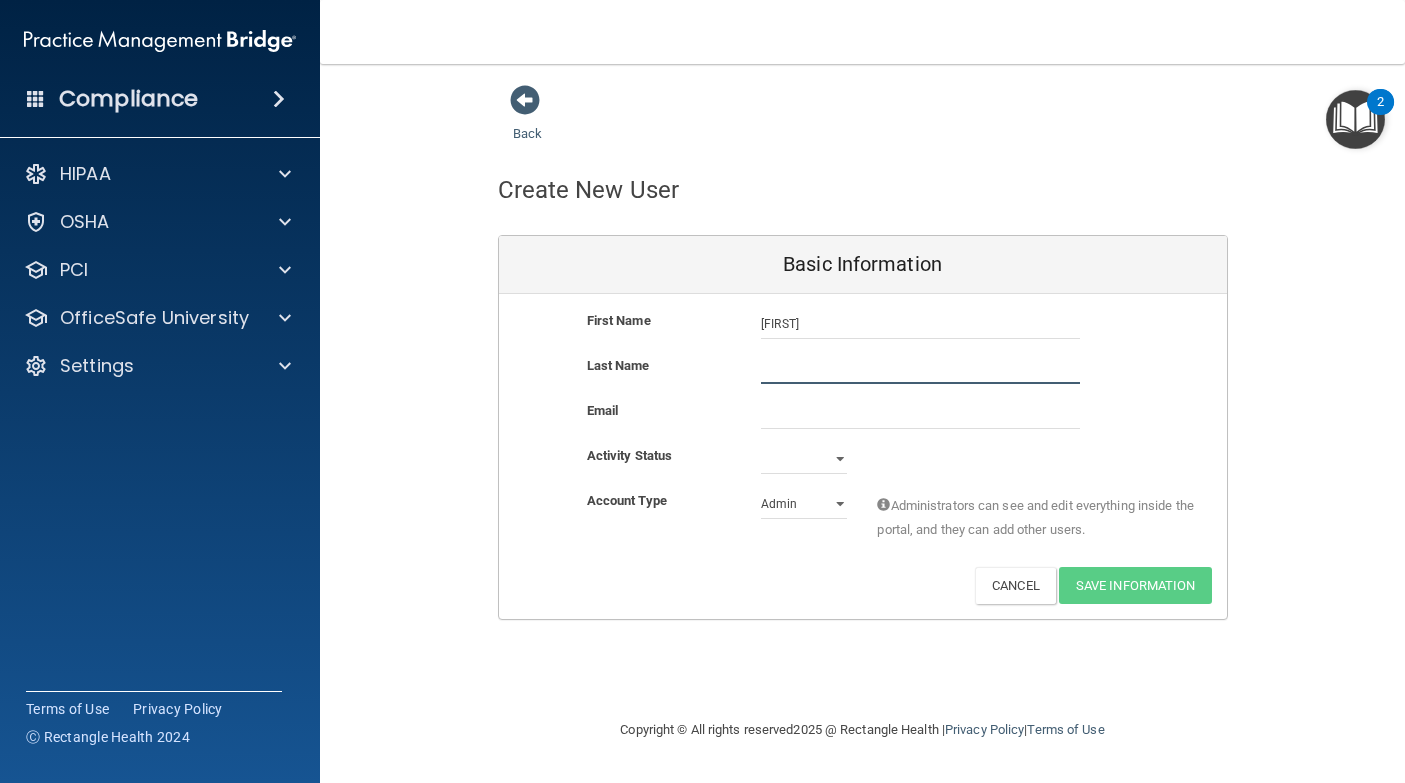 type on "[LAST]" 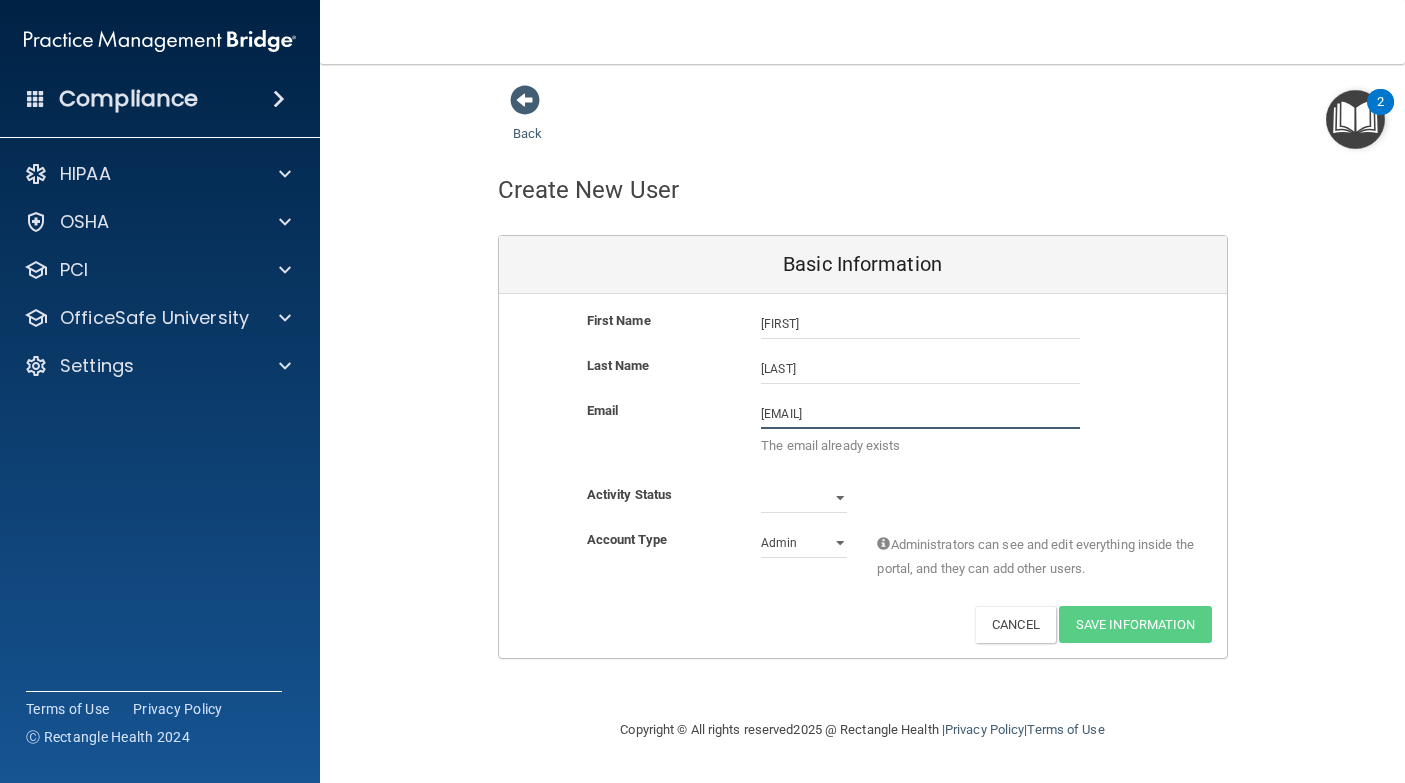 drag, startPoint x: 892, startPoint y: 407, endPoint x: 753, endPoint y: 402, distance: 139.0899 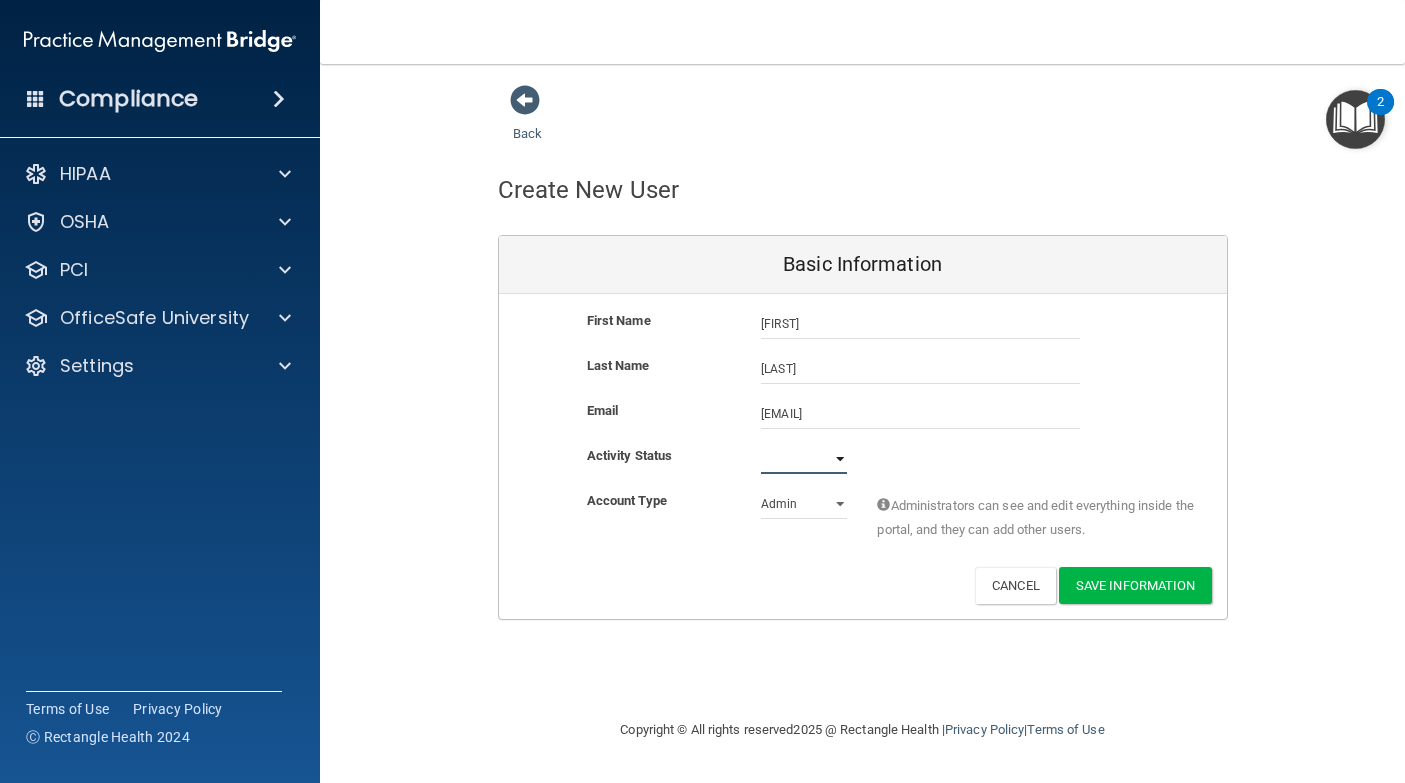 select on "active" 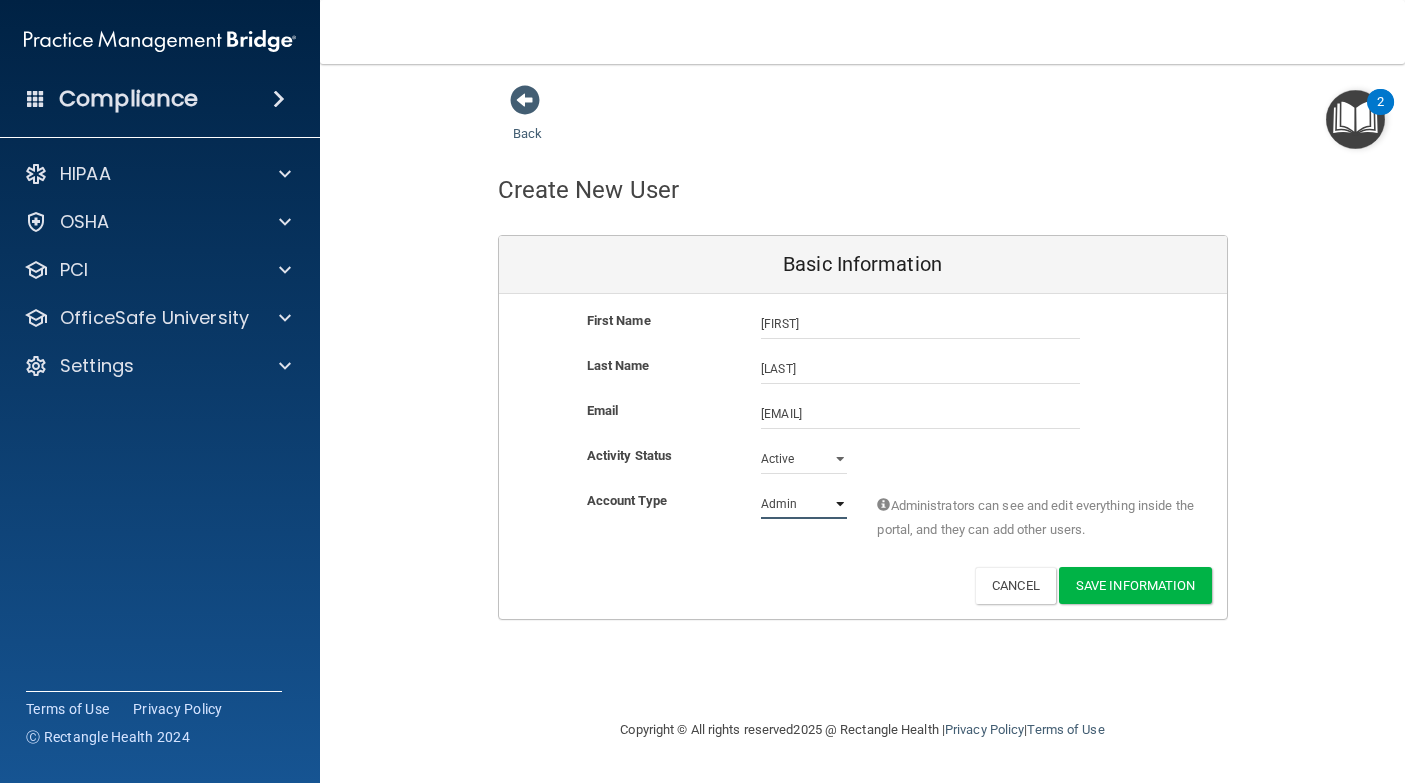 select on "practice_member" 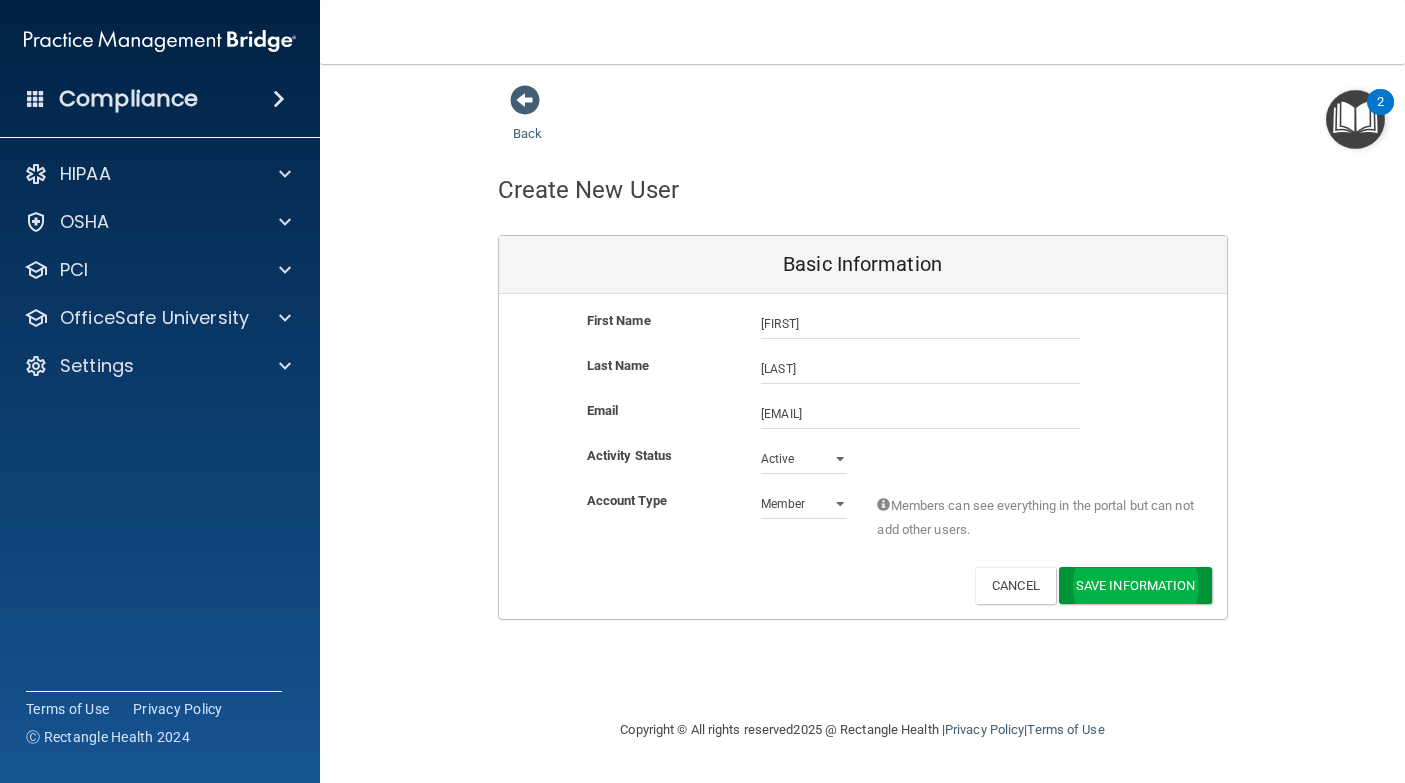 click on "Save Information" at bounding box center (1135, 585) 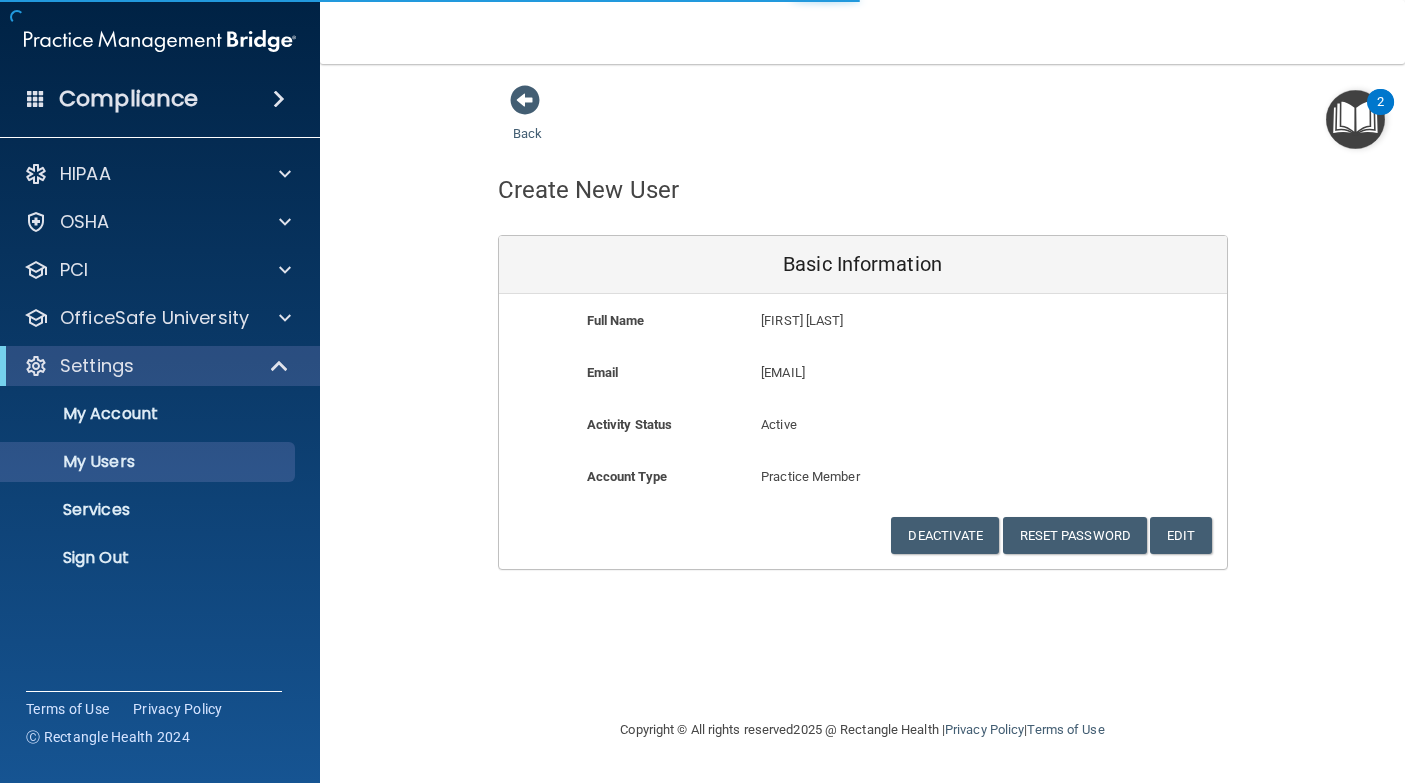 select on "20" 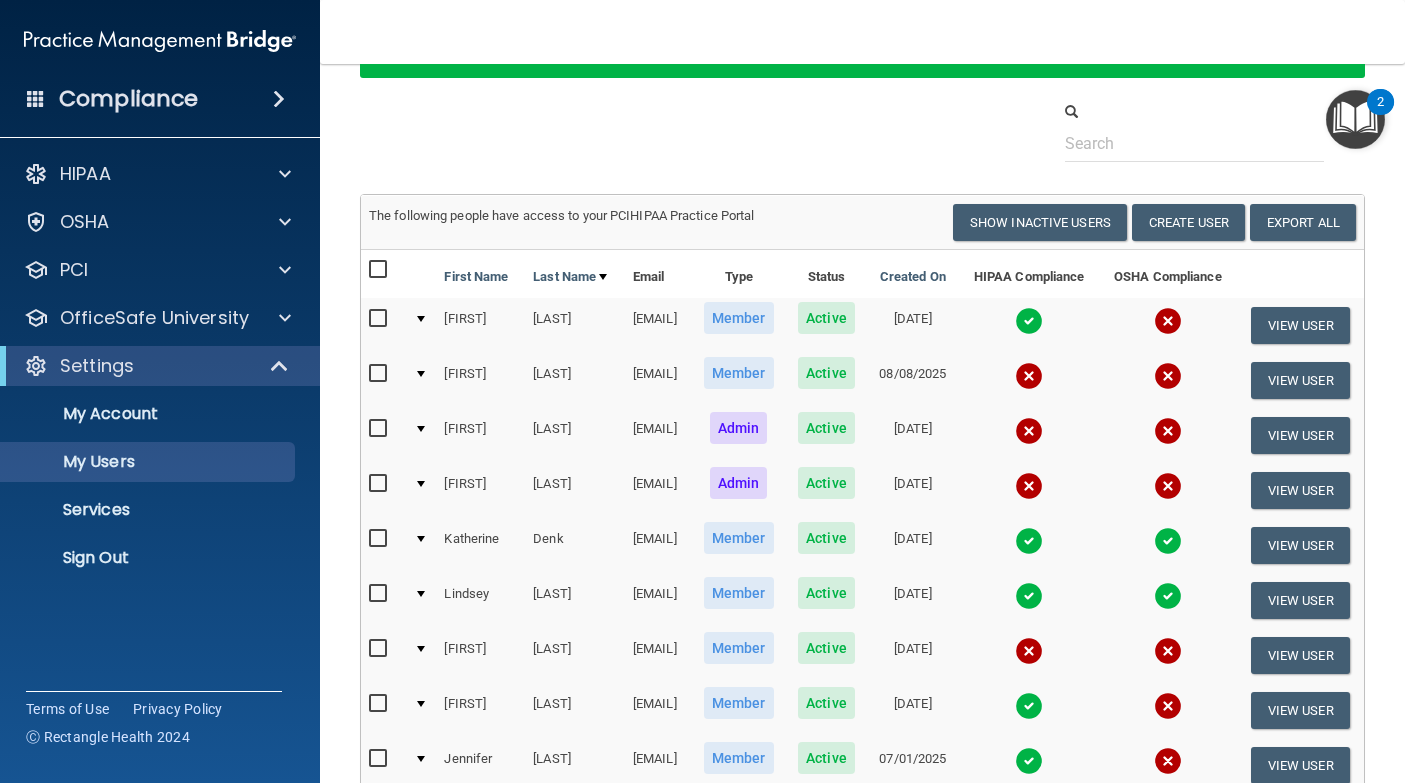 scroll, scrollTop: 126, scrollLeft: 0, axis: vertical 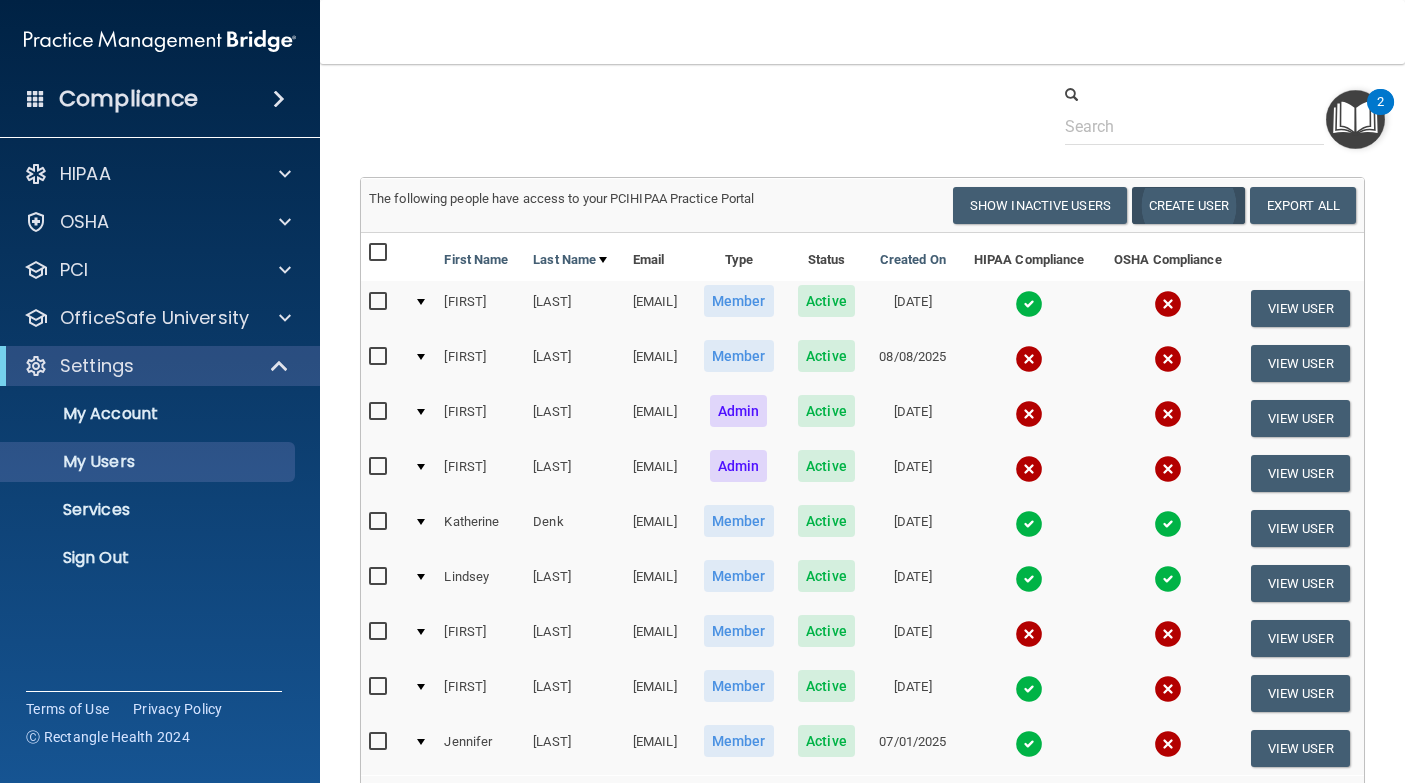 click on "Create User" at bounding box center (1188, 205) 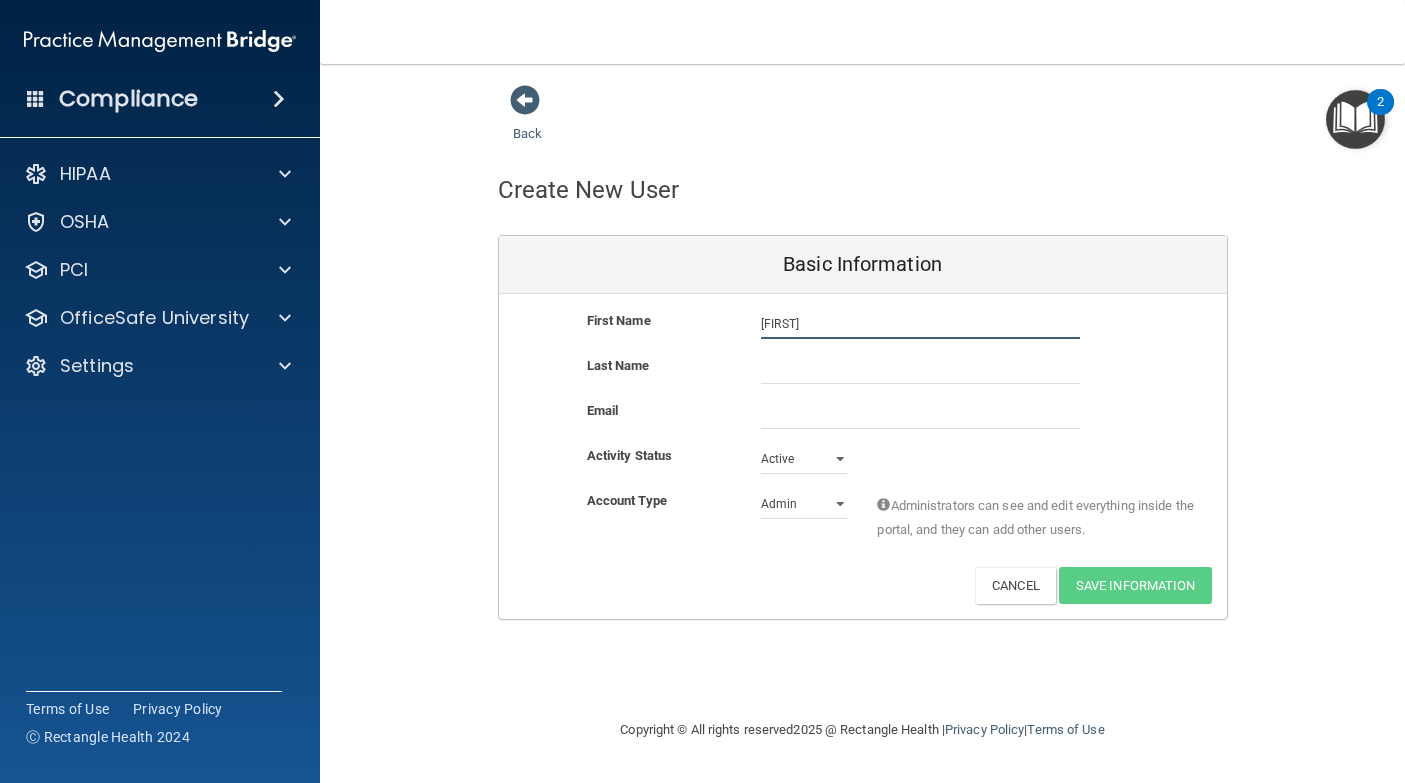 type on "[FIRST]" 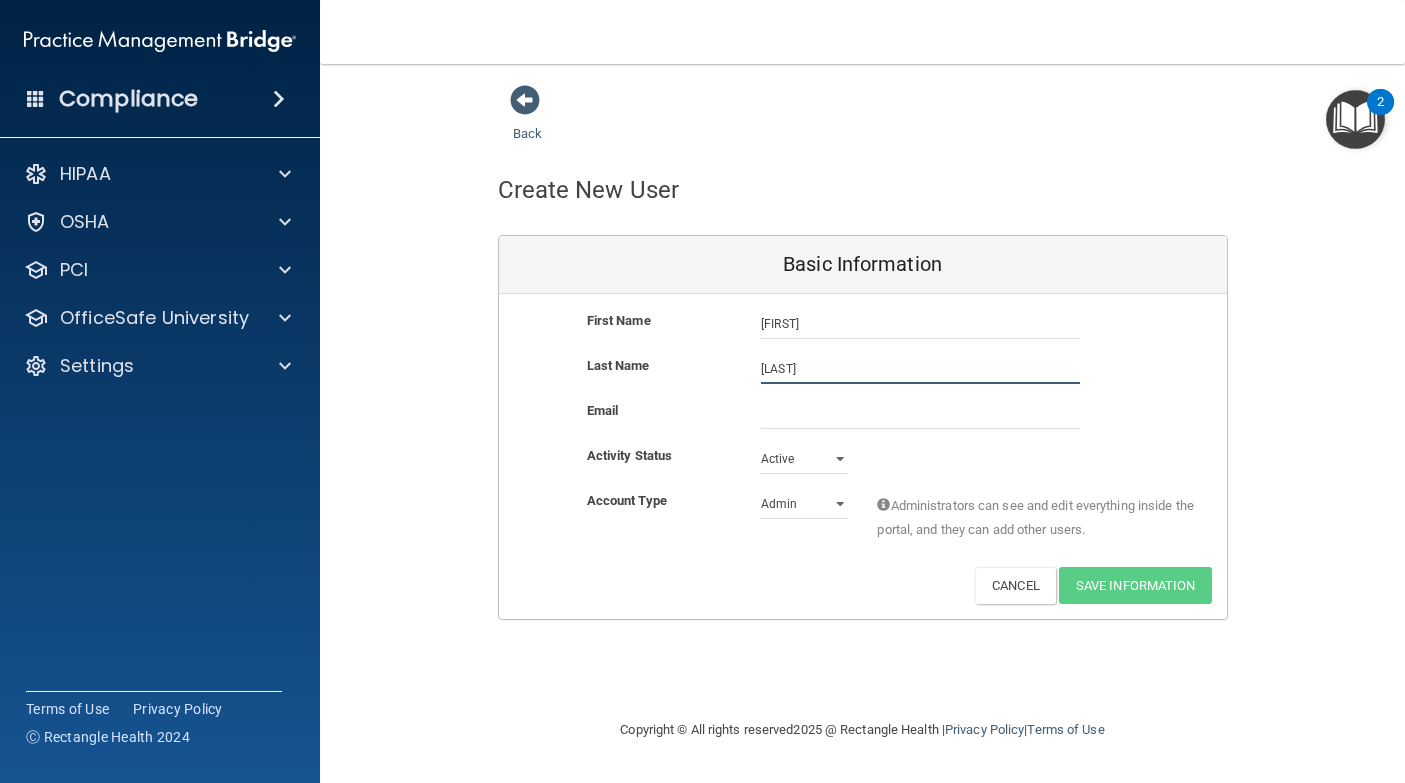 type on "t" 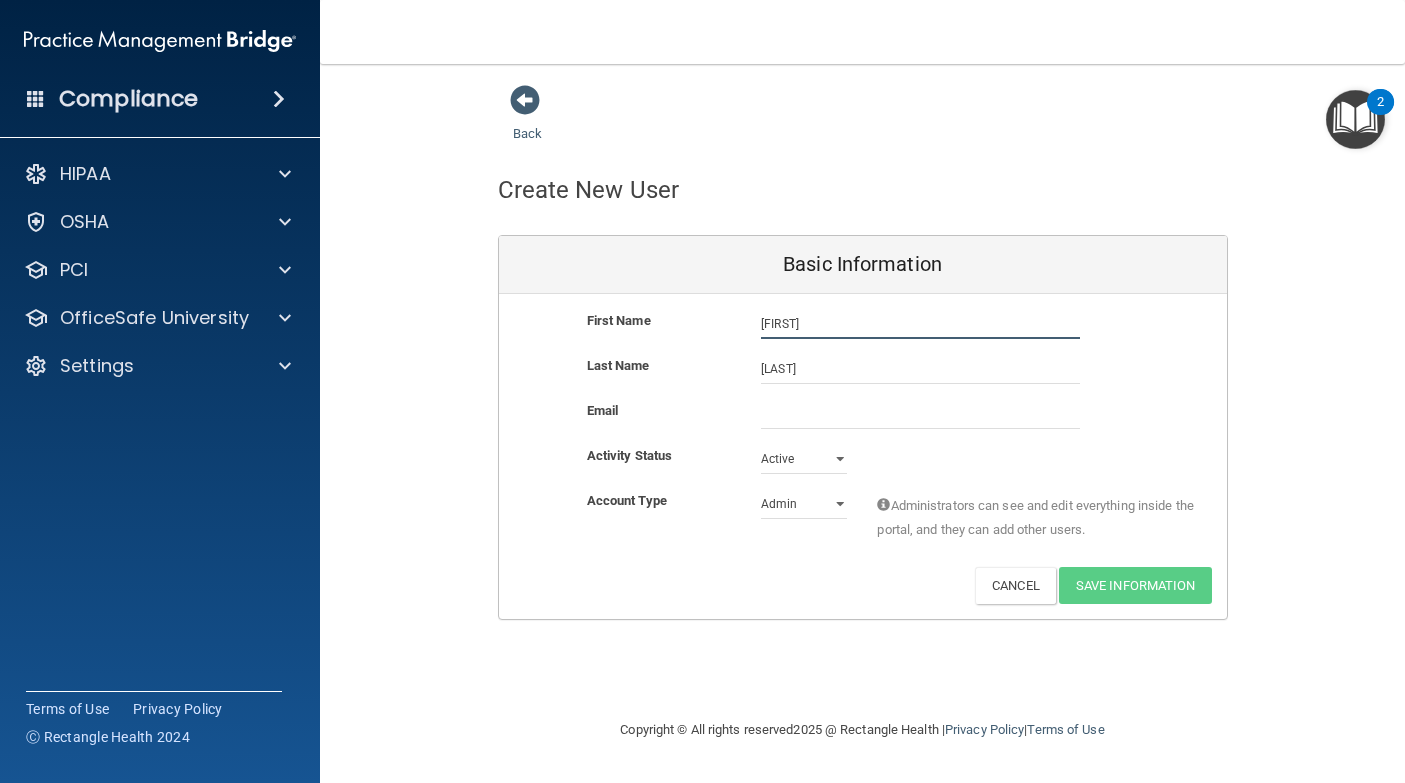 click on "[FIRST]" at bounding box center (920, 324) 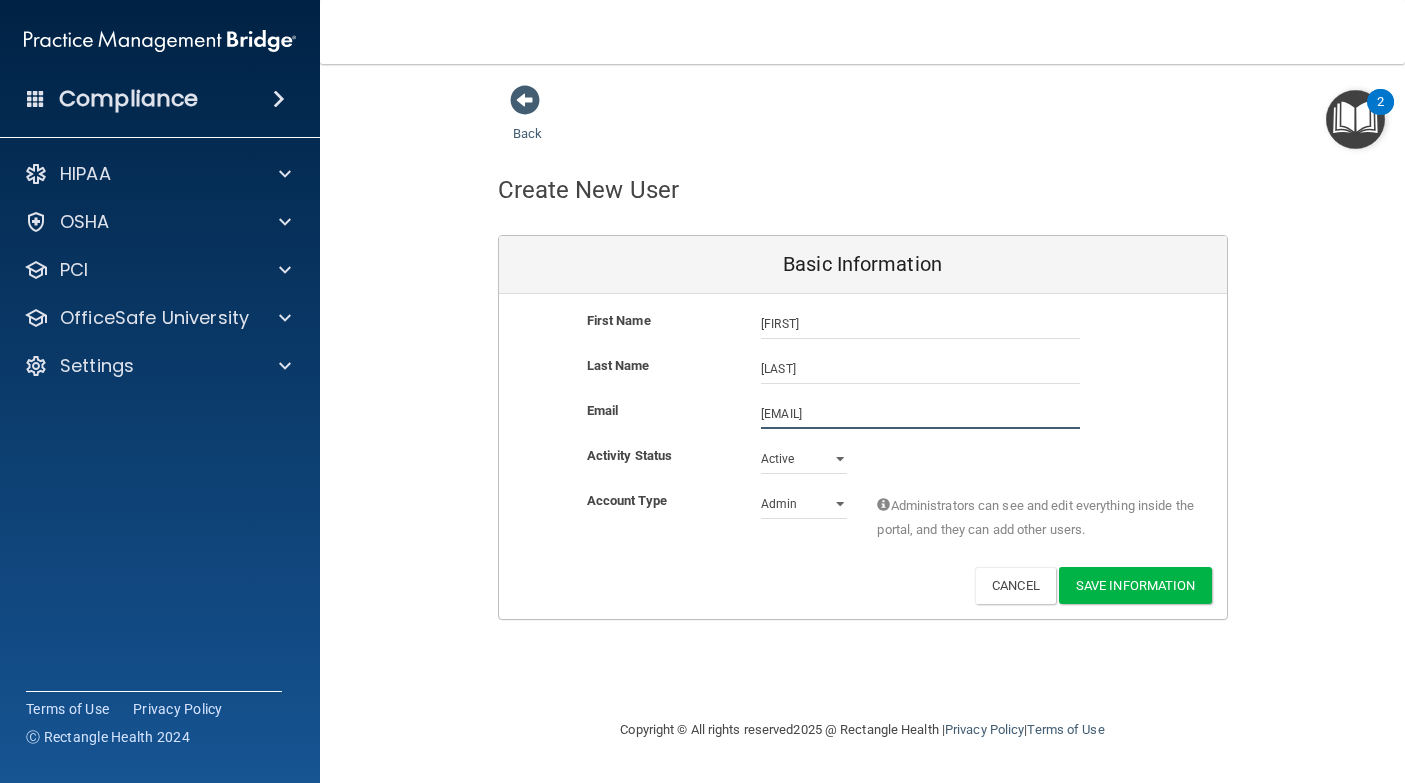 type on "[EMAIL]" 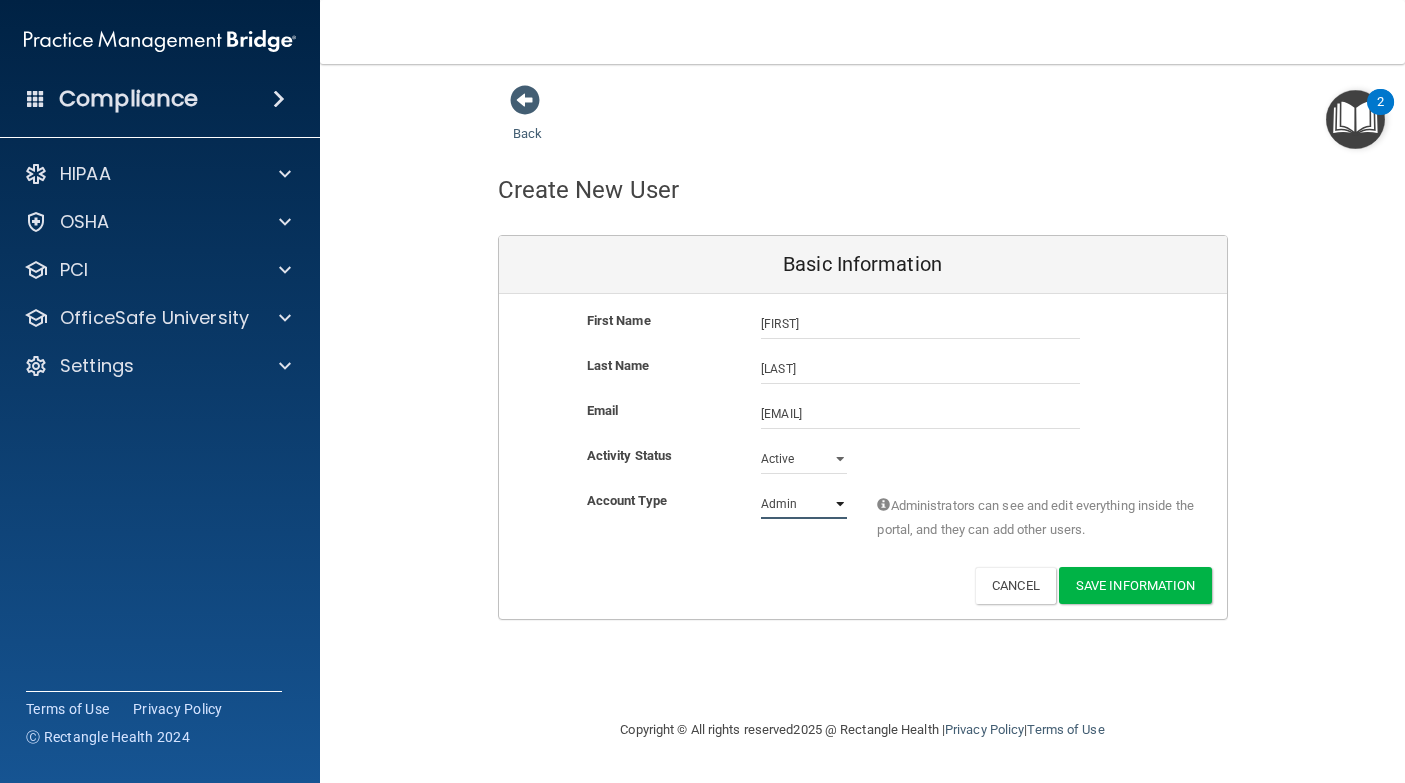 select on "practice_member" 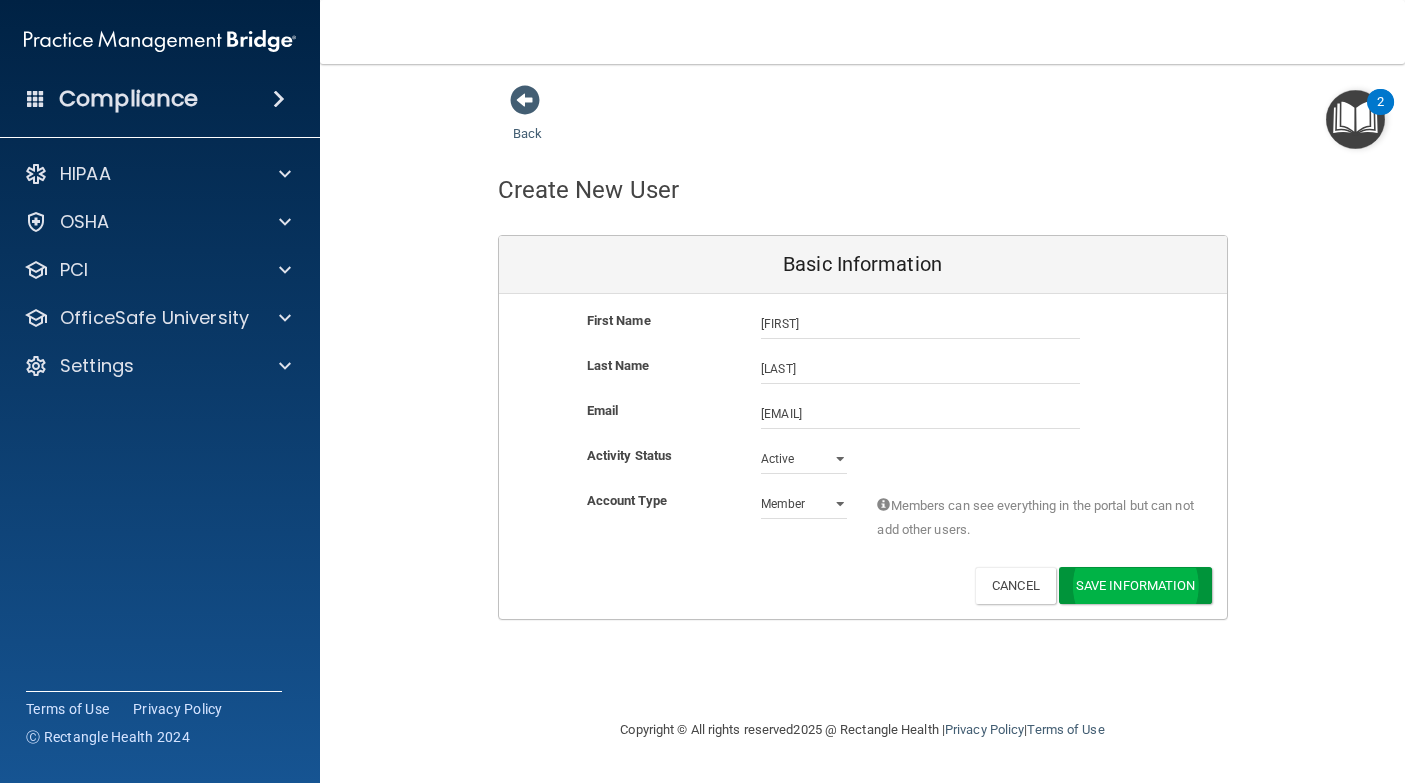 click on "Save Information" at bounding box center [1135, 585] 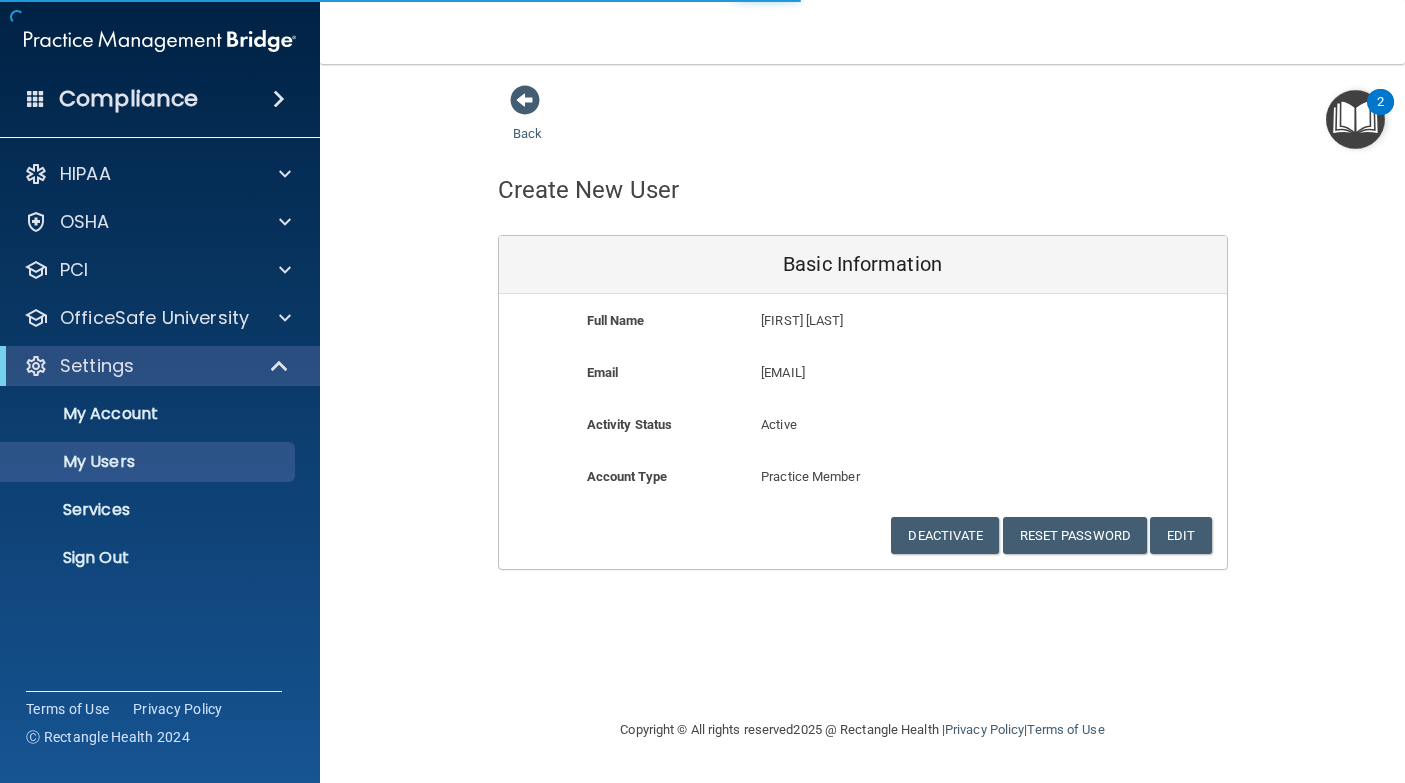 select on "20" 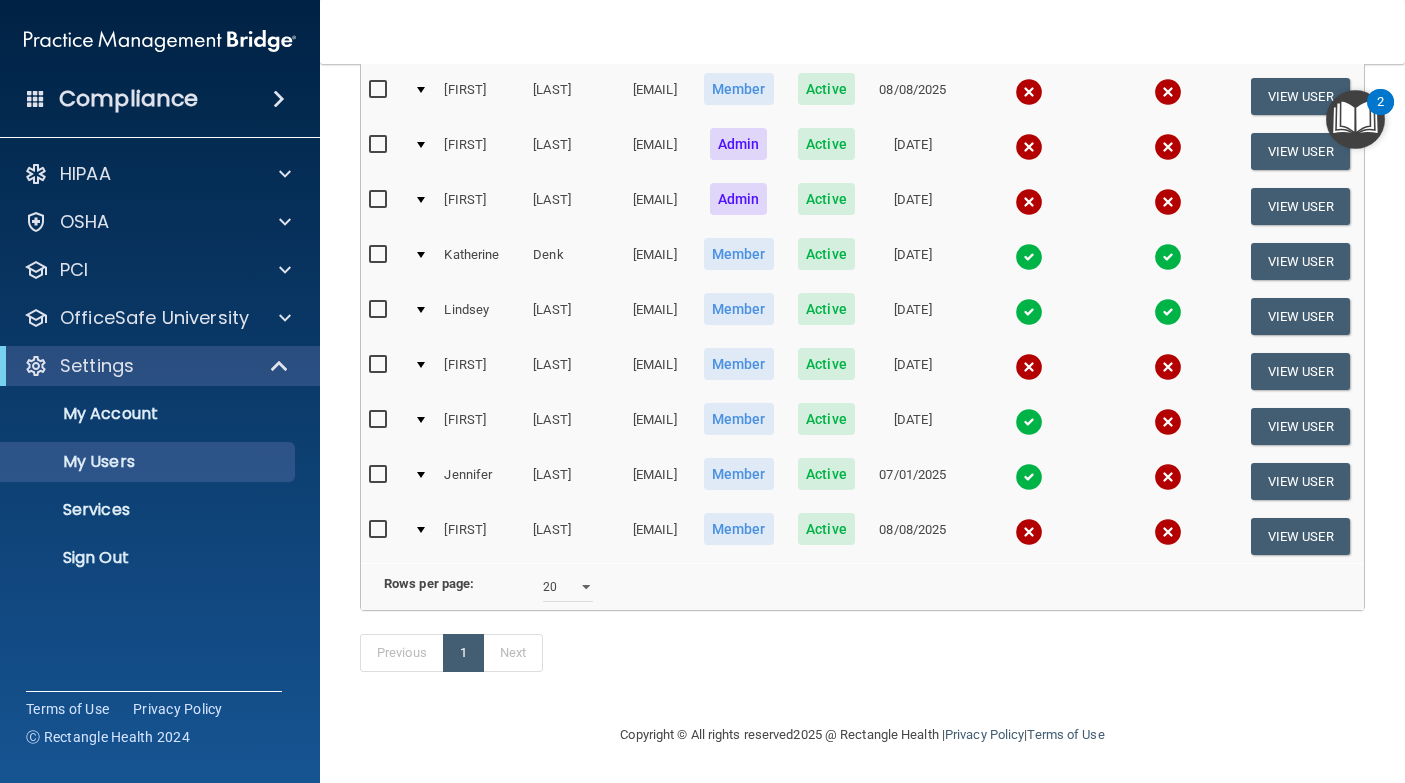 scroll, scrollTop: 393, scrollLeft: 0, axis: vertical 